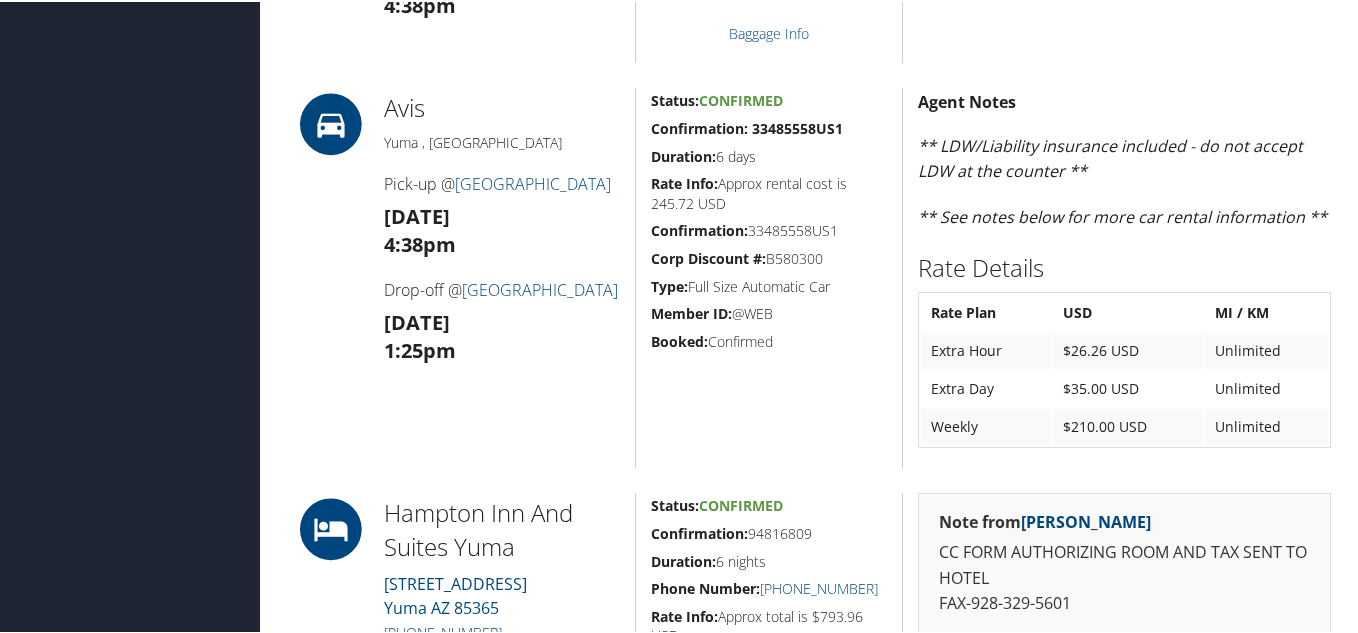 scroll, scrollTop: 1267, scrollLeft: 0, axis: vertical 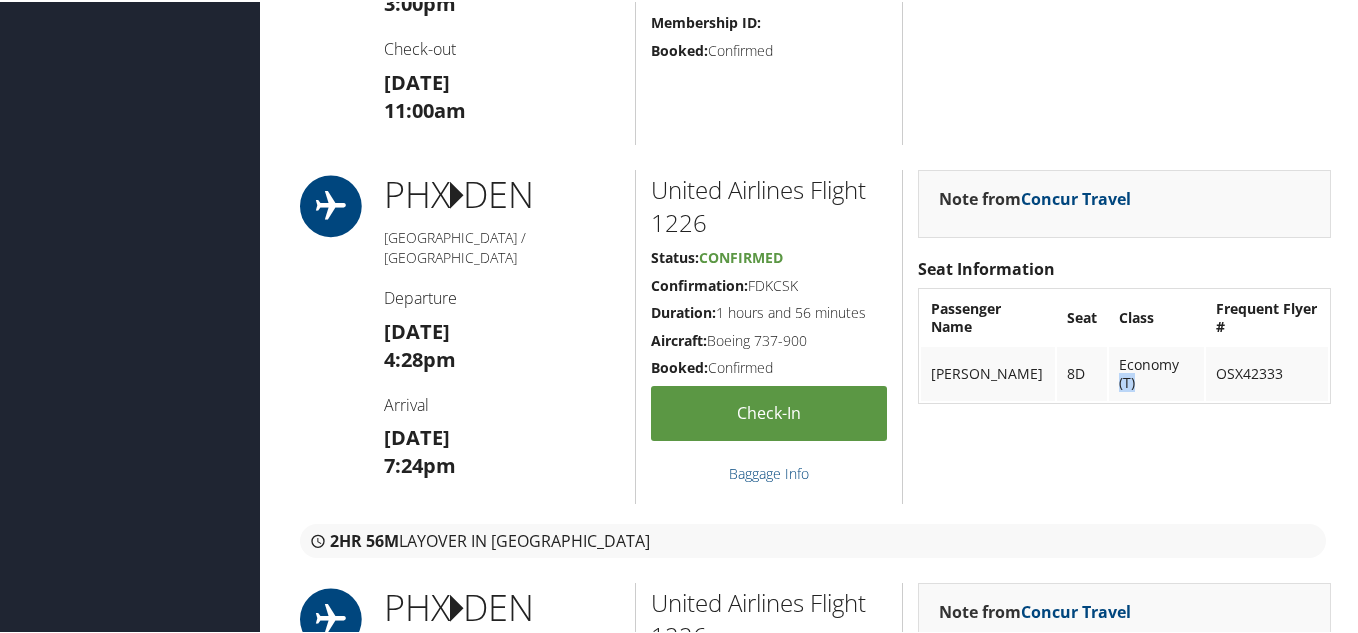 drag, startPoint x: 1127, startPoint y: 378, endPoint x: 1140, endPoint y: 378, distance: 13 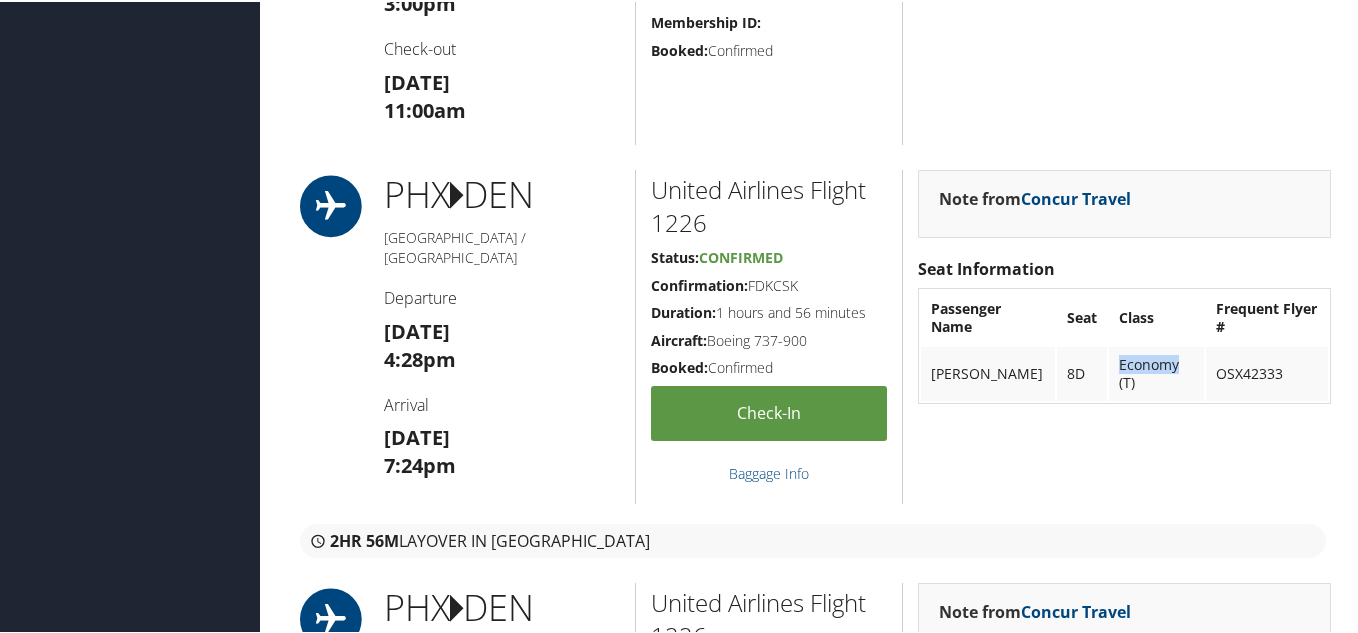 drag, startPoint x: 1185, startPoint y: 359, endPoint x: 1090, endPoint y: 359, distance: 95 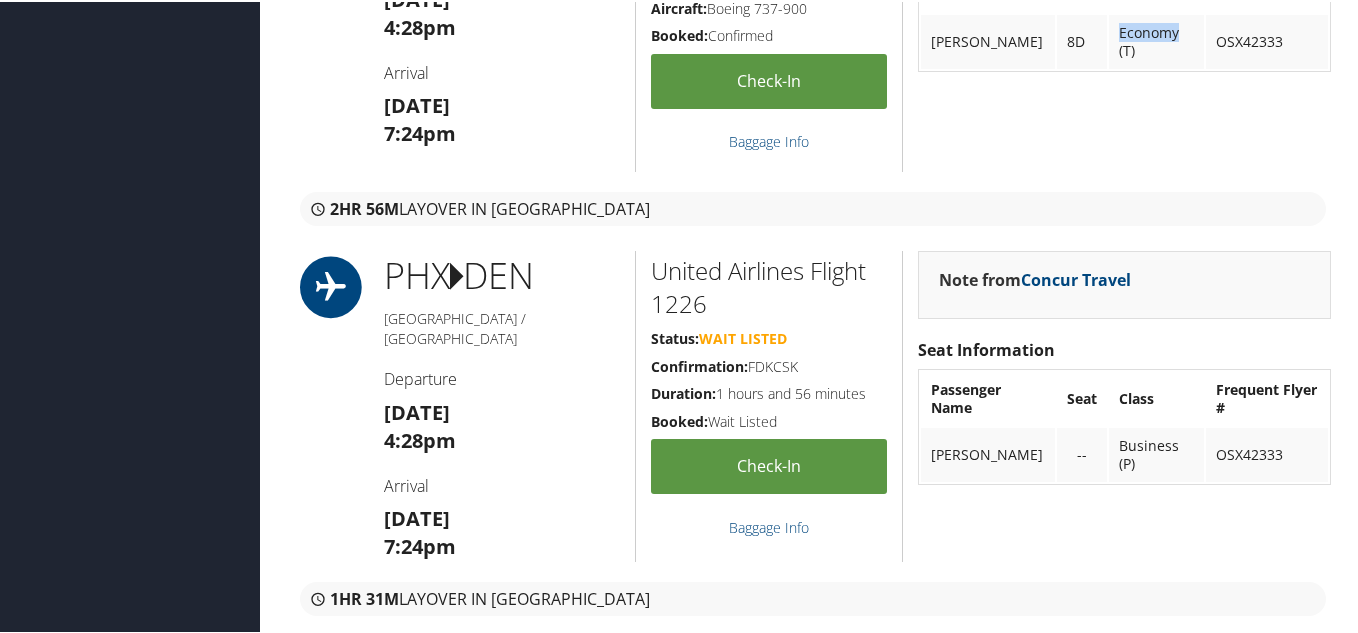 scroll, scrollTop: 2427, scrollLeft: 0, axis: vertical 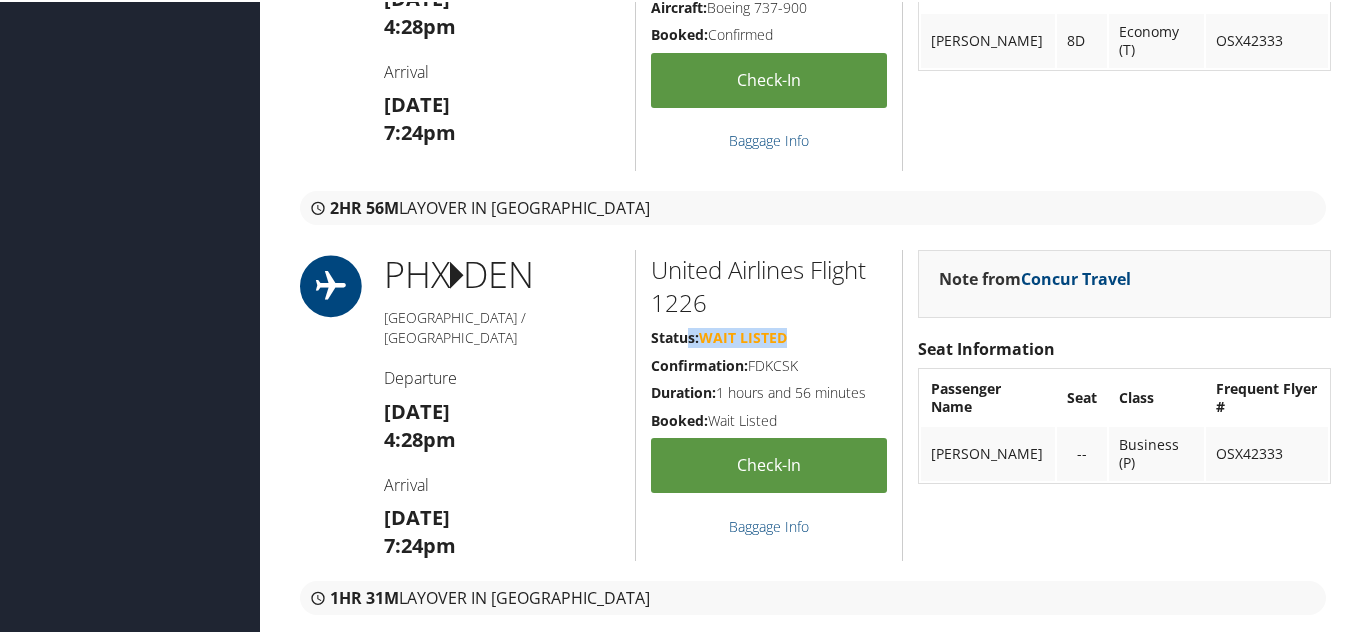 drag, startPoint x: 776, startPoint y: 338, endPoint x: 682, endPoint y: 333, distance: 94.13288 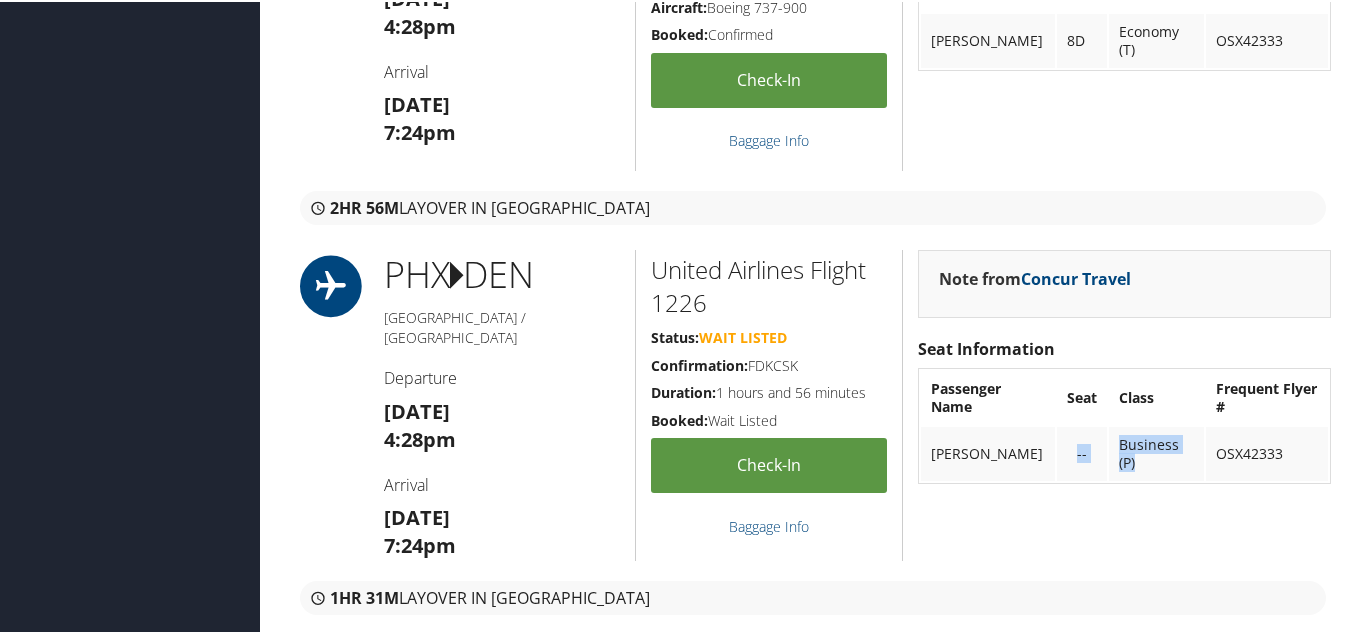 drag, startPoint x: 1101, startPoint y: 460, endPoint x: 1068, endPoint y: 455, distance: 33.37664 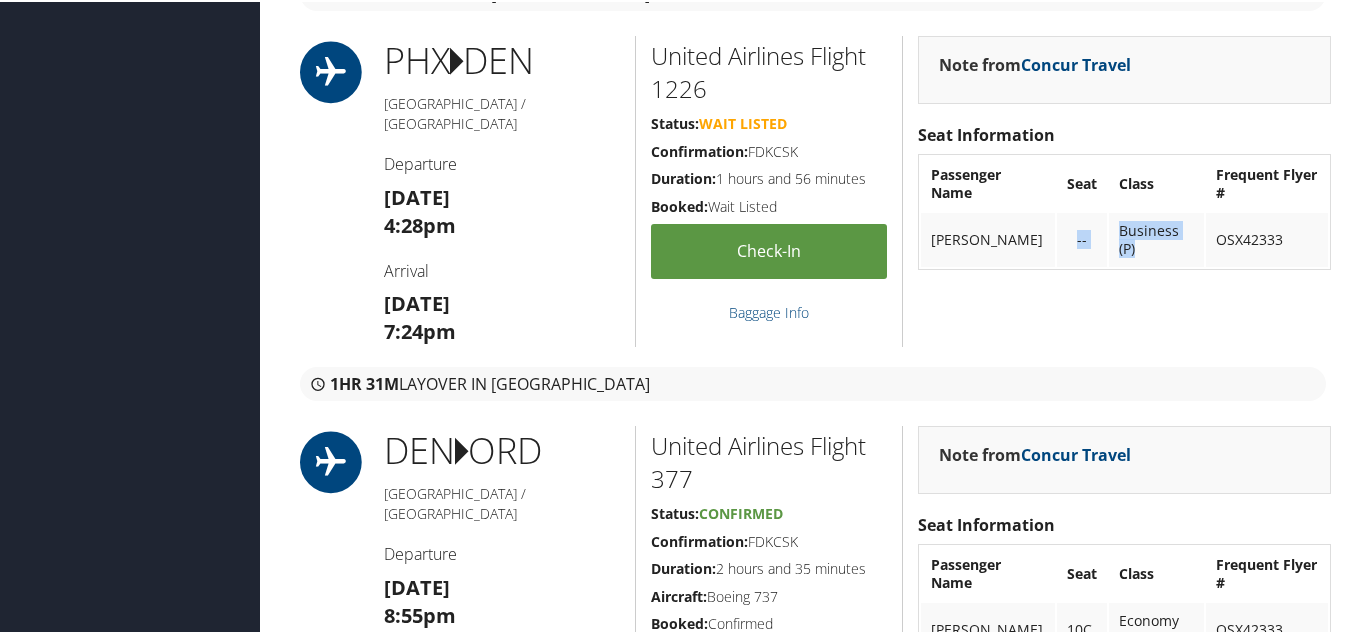 scroll, scrollTop: 2560, scrollLeft: 0, axis: vertical 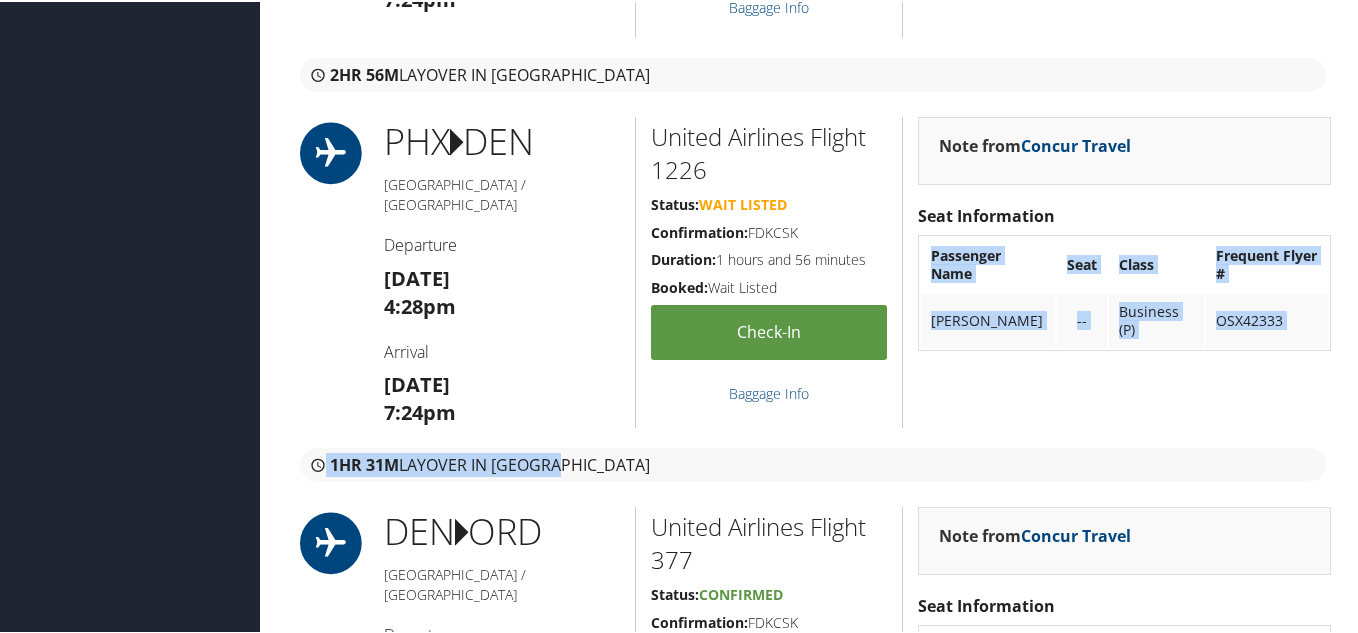 click on "Admin Actions
Repair Airtinerary®
85635044
Chicago, IL   Phoenix, AZ          Mon 07 Jul 2025 - Fri 11 Jul 2025
CLR6V8
Agency Locator
Agency Locator CLR6V8
Booked by  Concur Travel
Booked by  Concur Travel
Email
Download PDF
Add to Calendar
Push to Tripit
History" at bounding box center [813, -181] 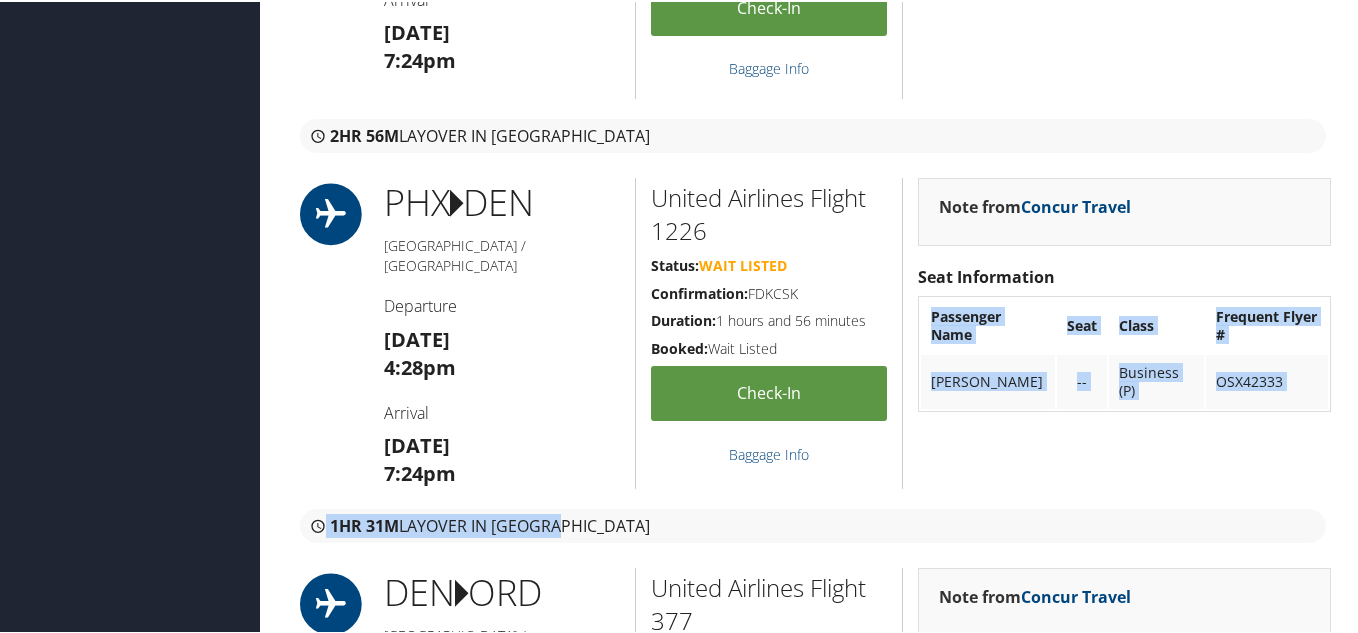 scroll, scrollTop: 2427, scrollLeft: 0, axis: vertical 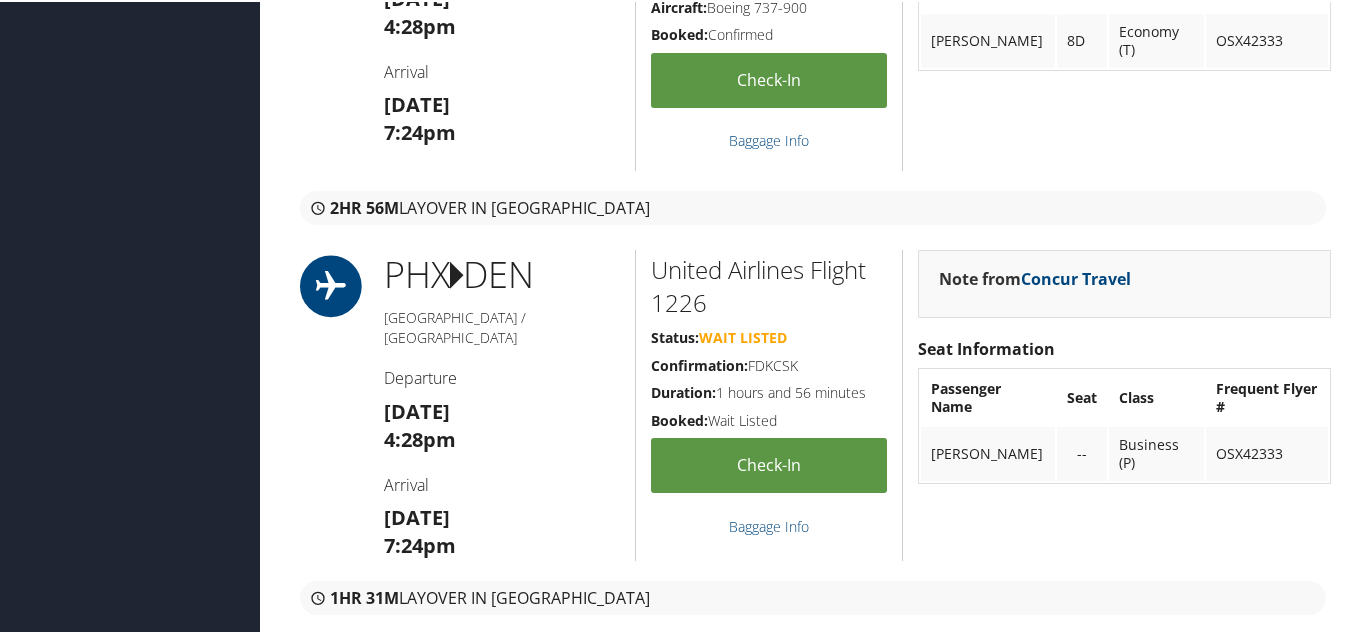 click on "2HR 56M  layover in Denver" at bounding box center (813, 206) 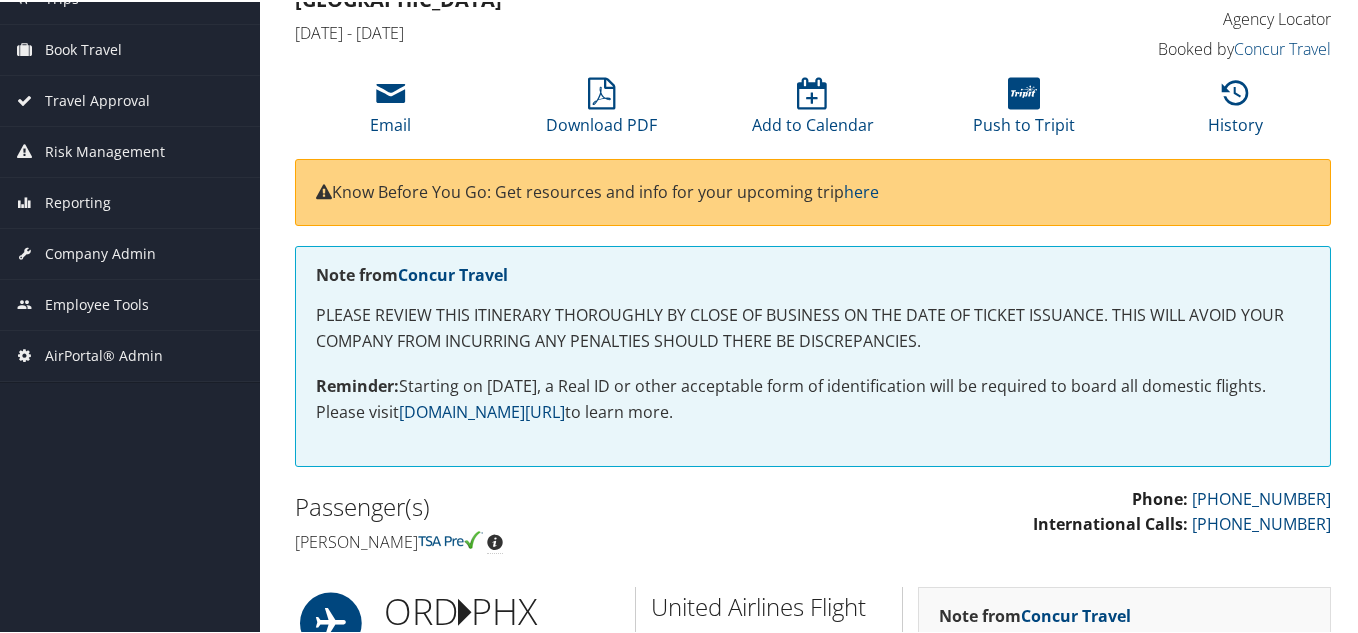 scroll, scrollTop: 0, scrollLeft: 0, axis: both 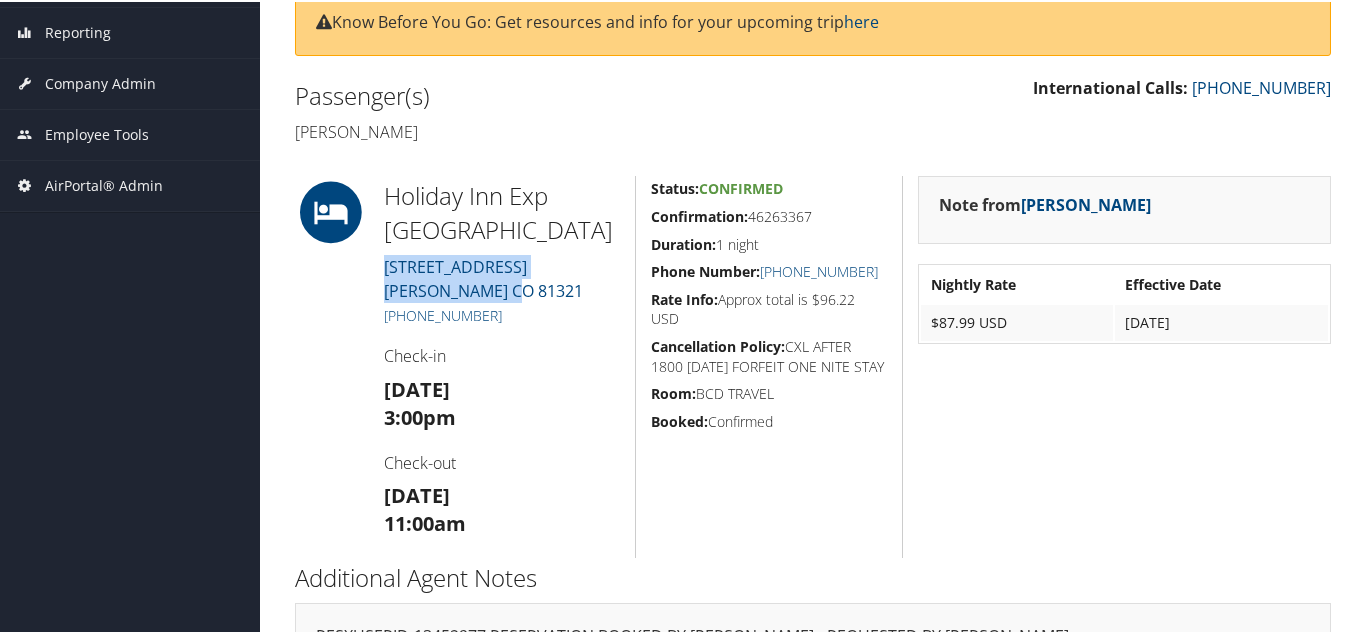 drag, startPoint x: 529, startPoint y: 282, endPoint x: 371, endPoint y: 274, distance: 158.20241 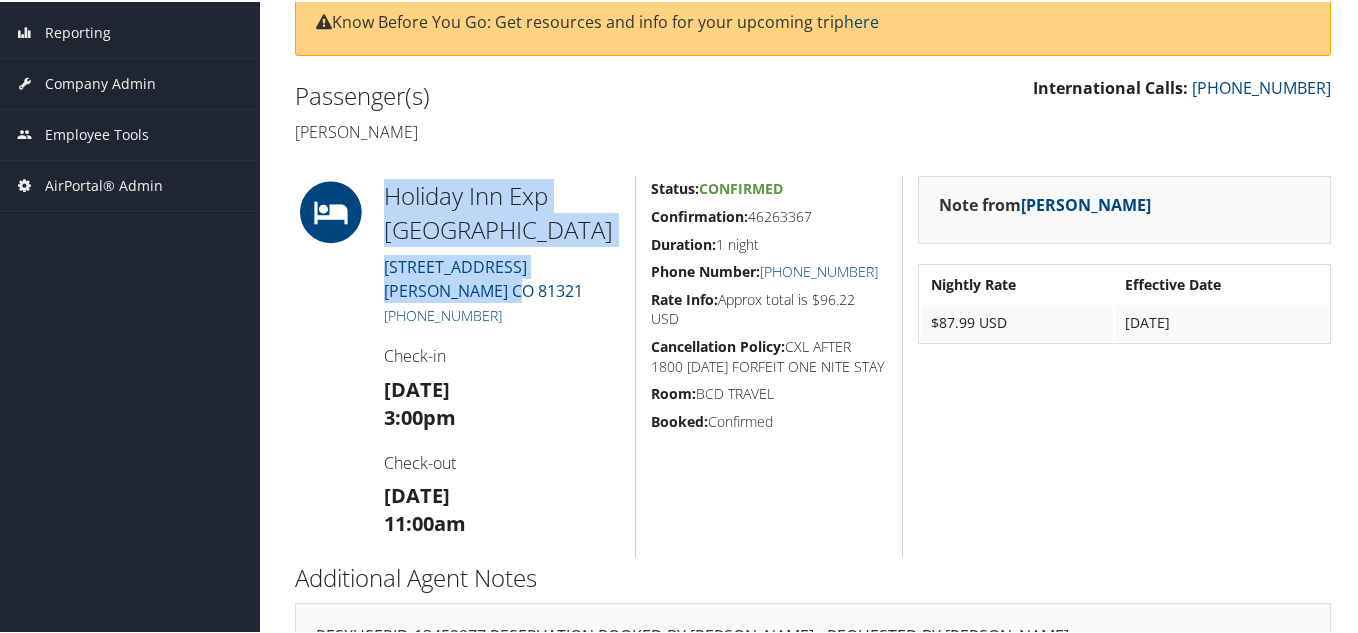 drag, startPoint x: 383, startPoint y: 180, endPoint x: 597, endPoint y: 286, distance: 238.81374 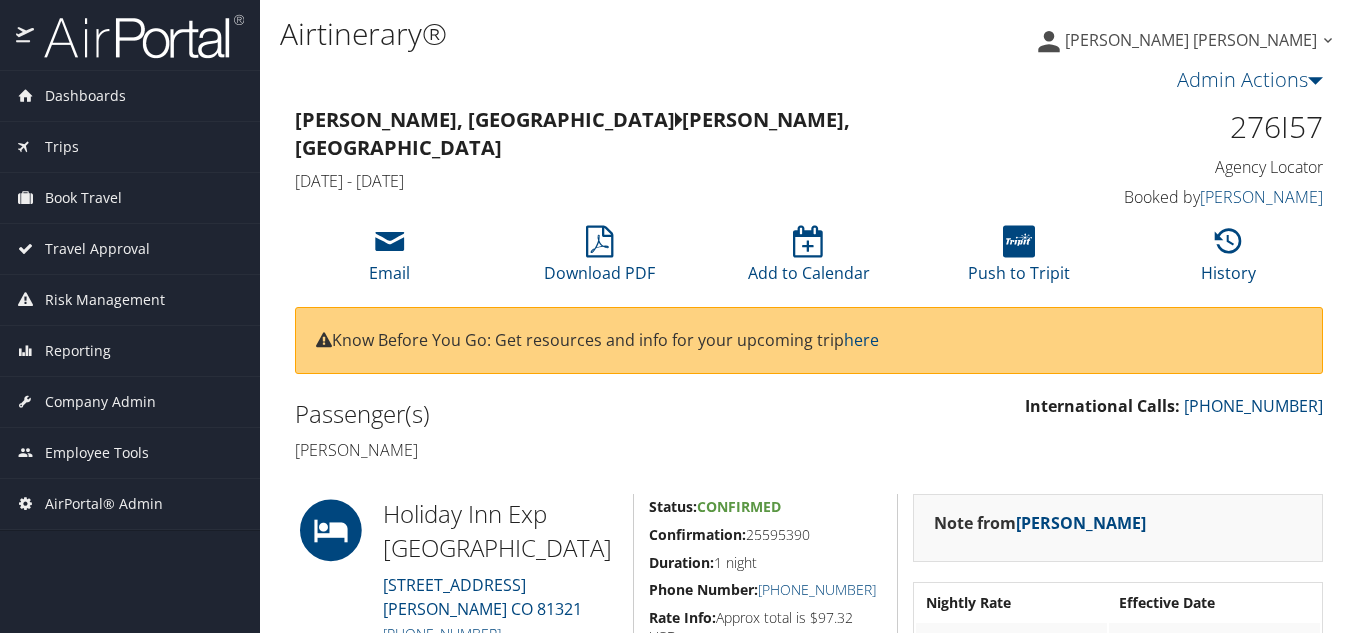 scroll, scrollTop: 333, scrollLeft: 0, axis: vertical 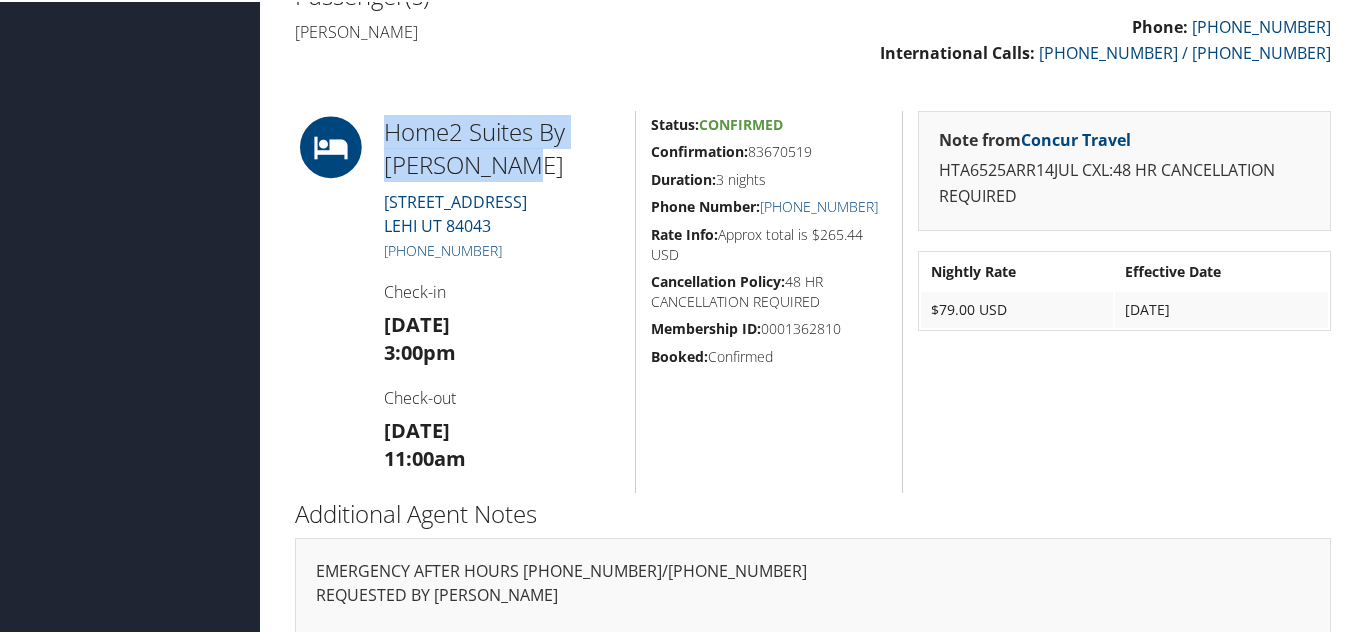 drag, startPoint x: 515, startPoint y: 163, endPoint x: 382, endPoint y: 130, distance: 137.03284 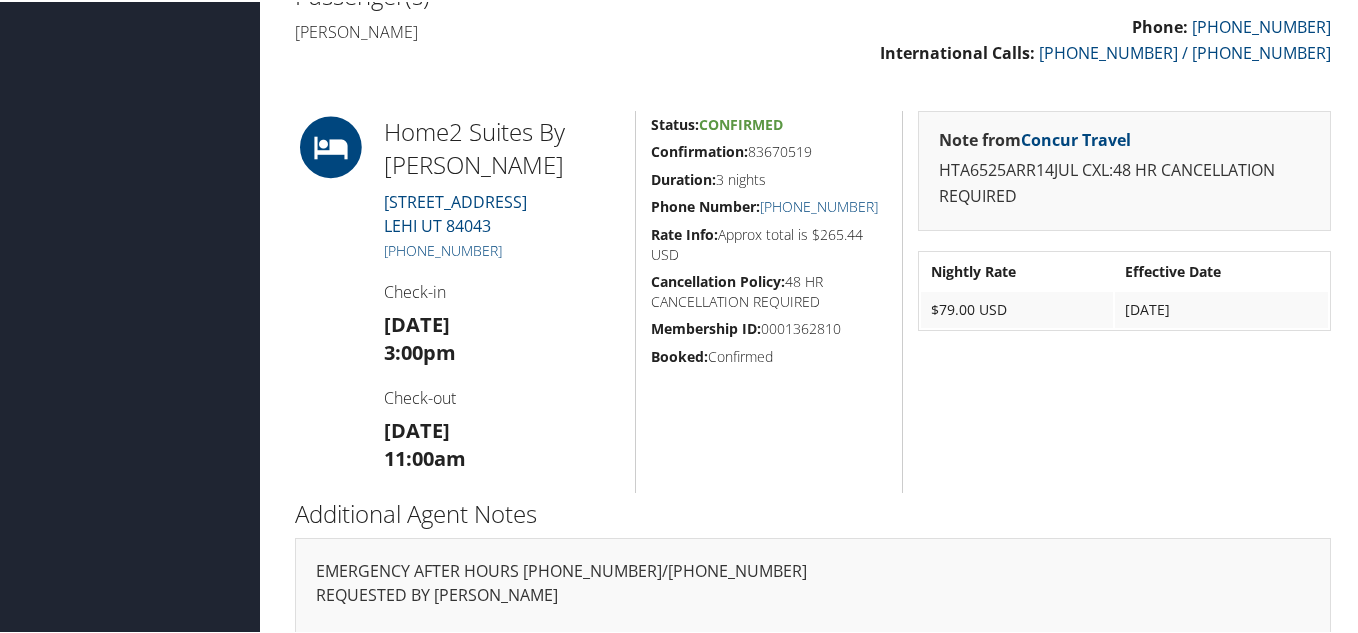 click on "Intermountain Health
Phone:   [PHONE_NUMBER]              International Calls:   [PHONE_NUMBER] / [PHONE_NUMBER]
Passenger(s)
[PERSON_NAME]" at bounding box center (813, 29) 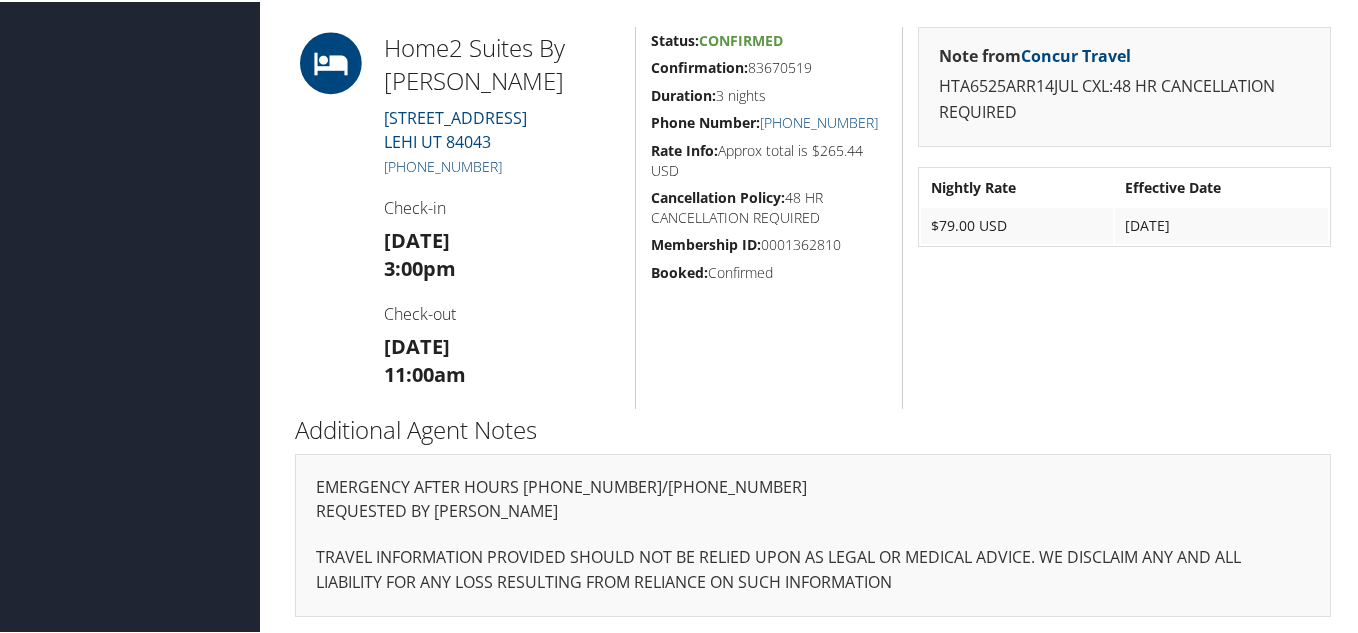 scroll, scrollTop: 844, scrollLeft: 0, axis: vertical 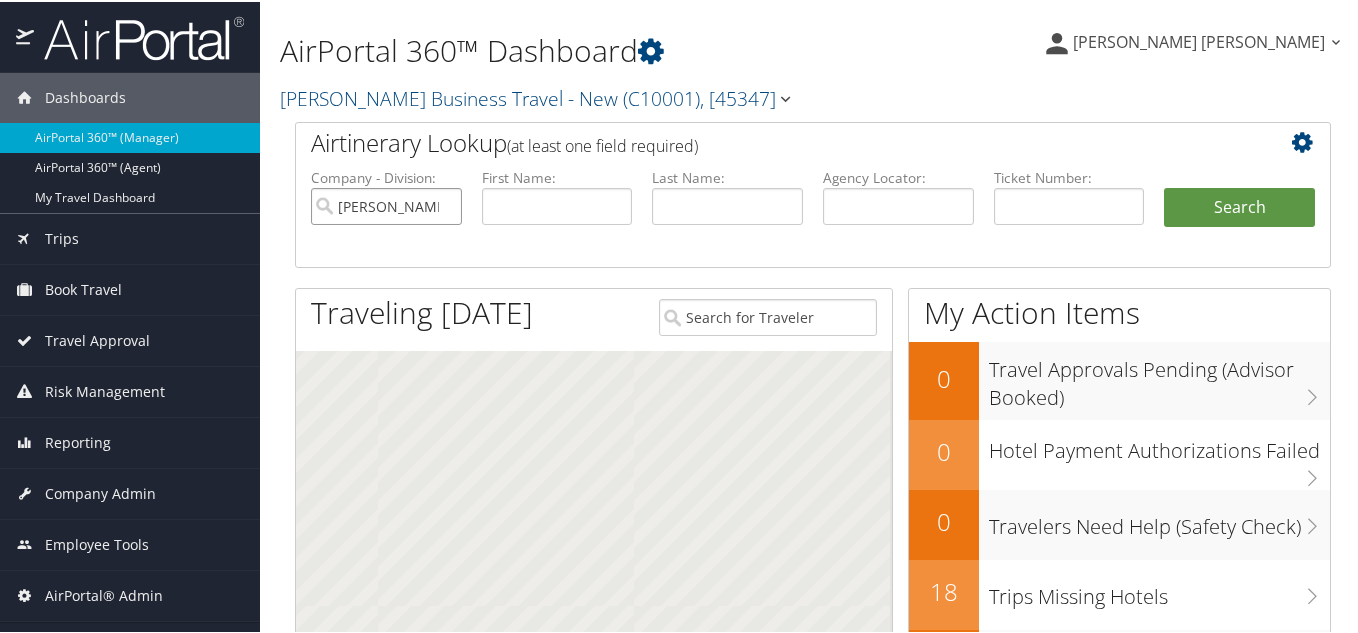 click on "Christopherson Business Travel - New" at bounding box center (386, 204) 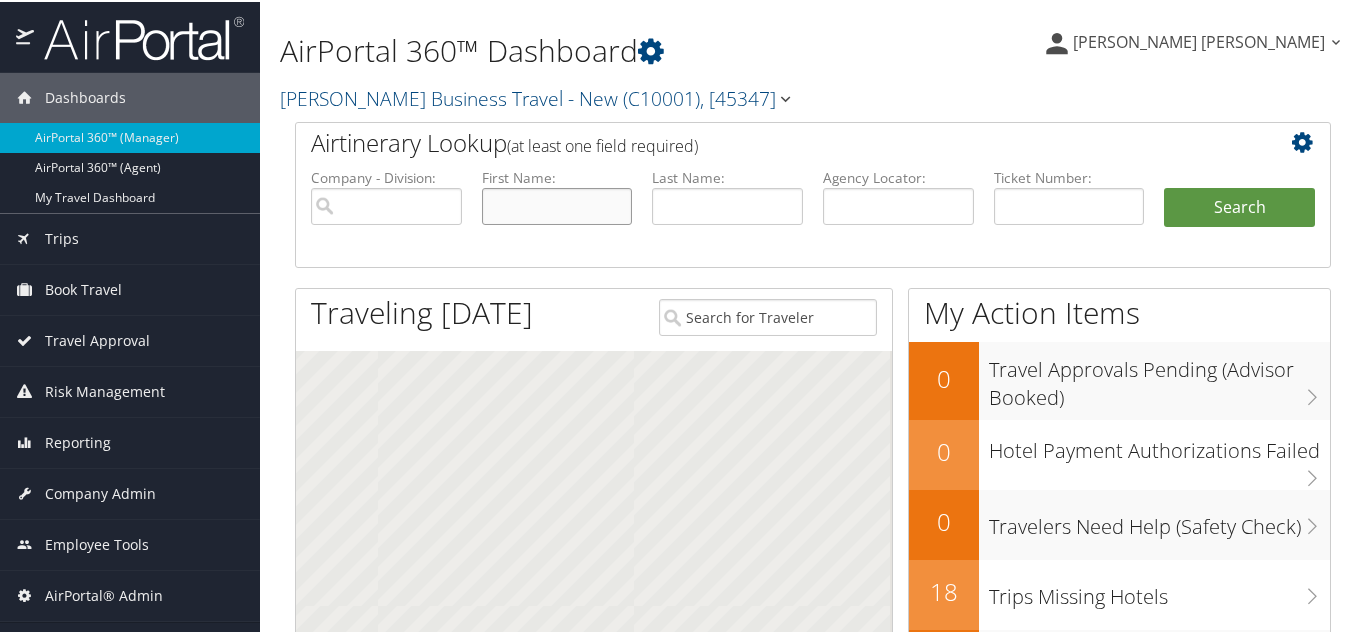 click at bounding box center [557, 204] 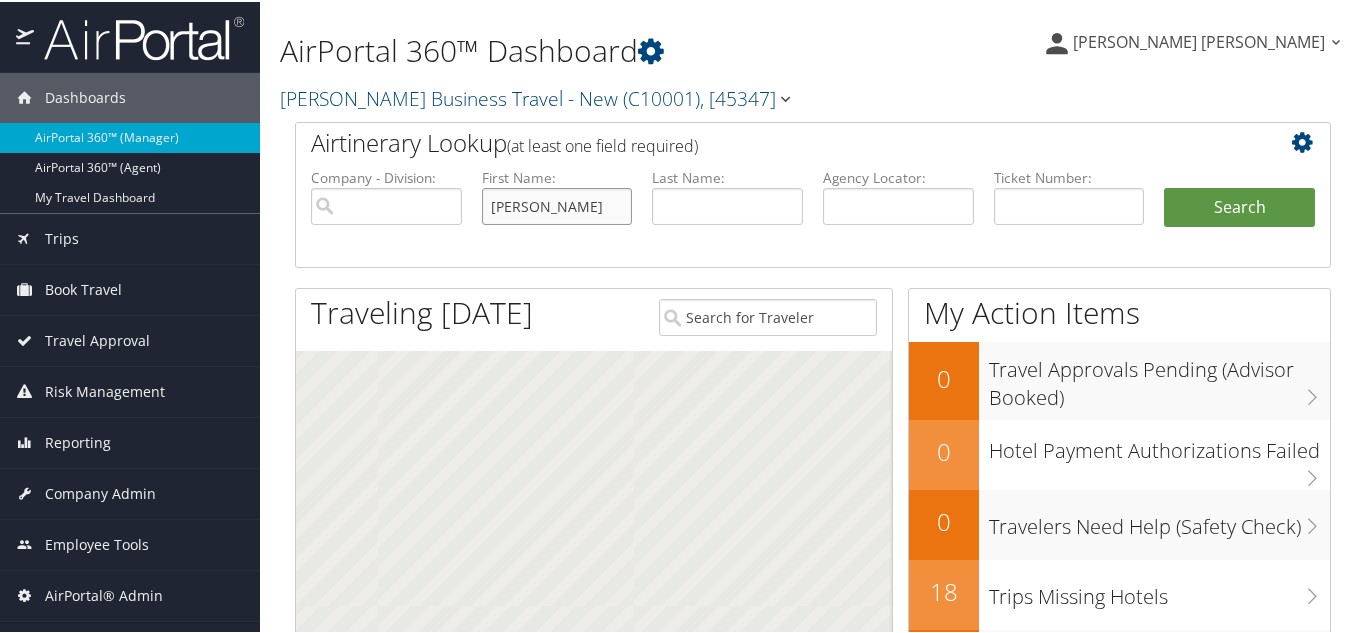 click on "Roderick Balanis" at bounding box center [557, 204] 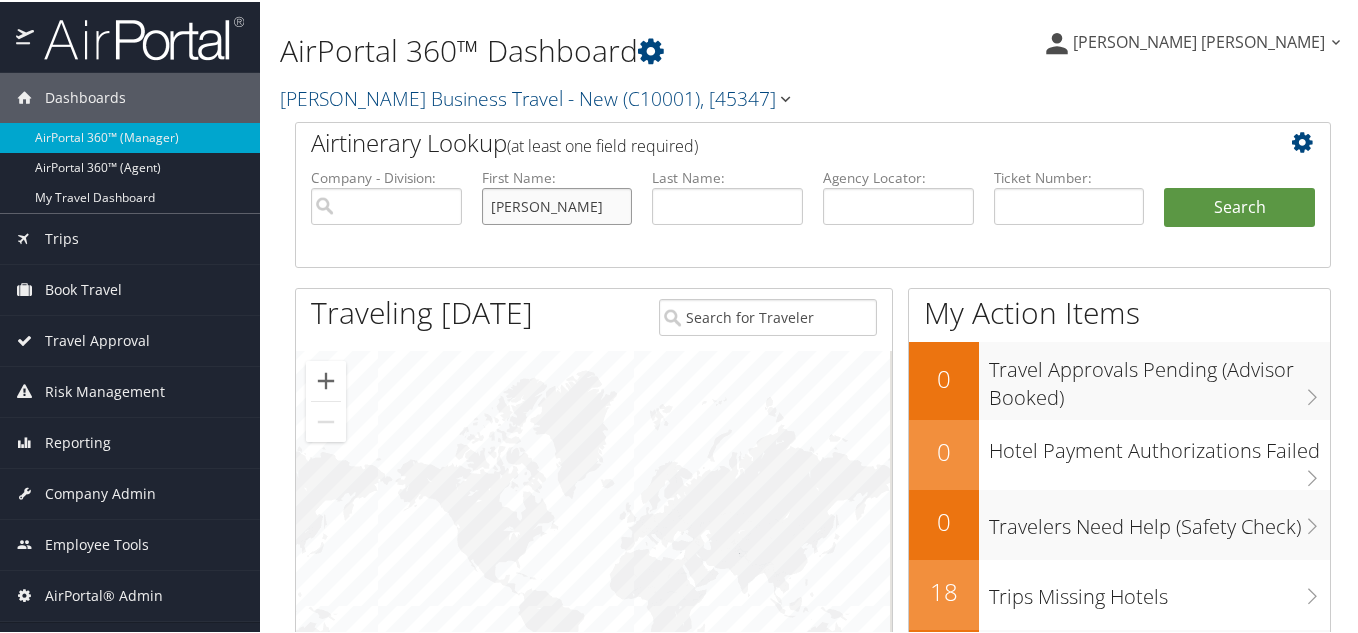 type on "Roderick Balanis" 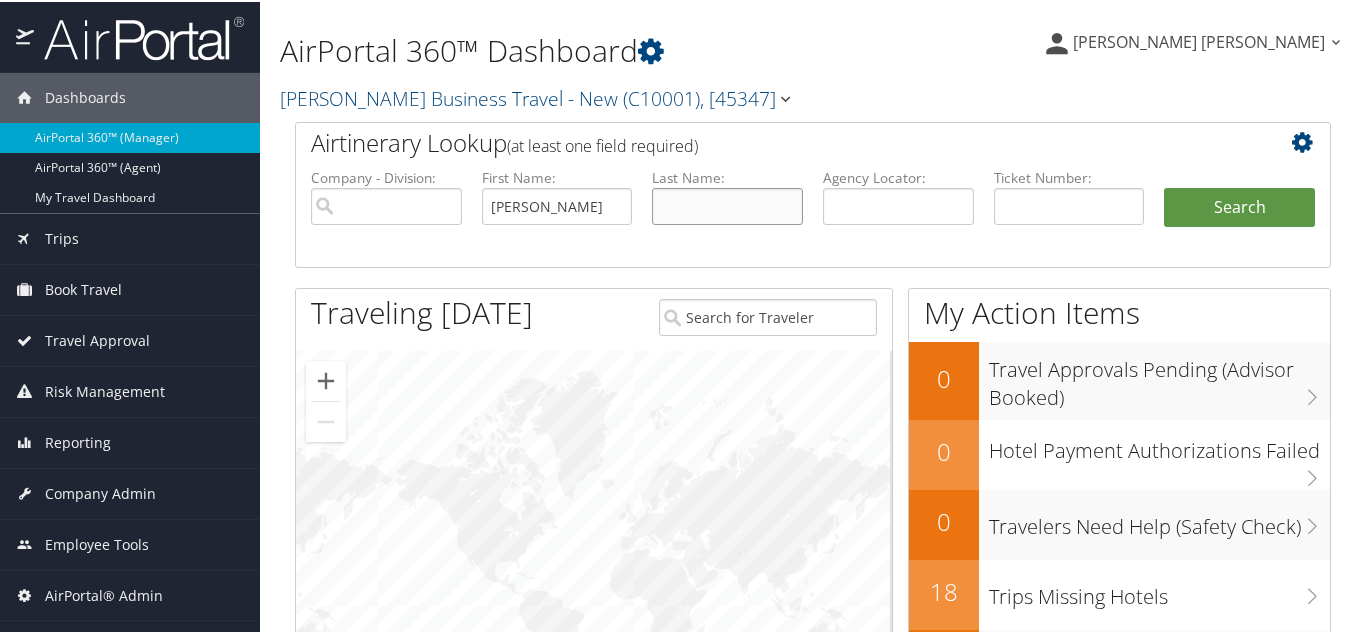click at bounding box center [727, 204] 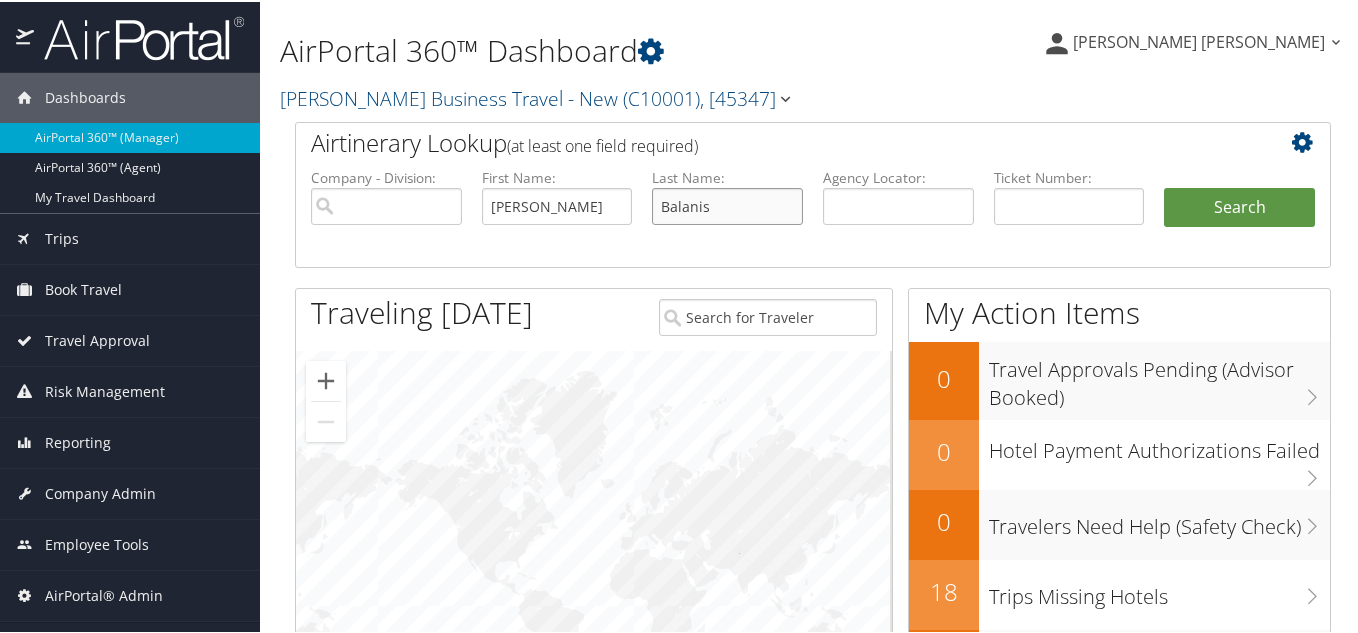 type on "Balanis" 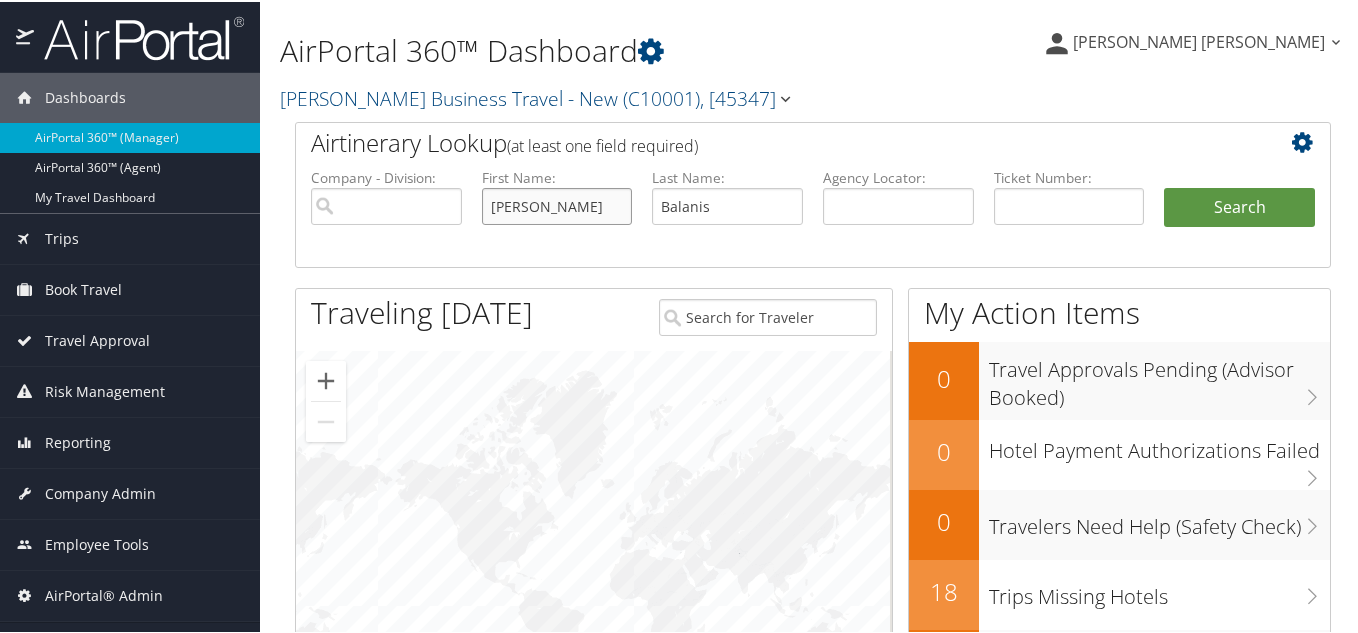 click on "Roderick Balanis" at bounding box center (557, 204) 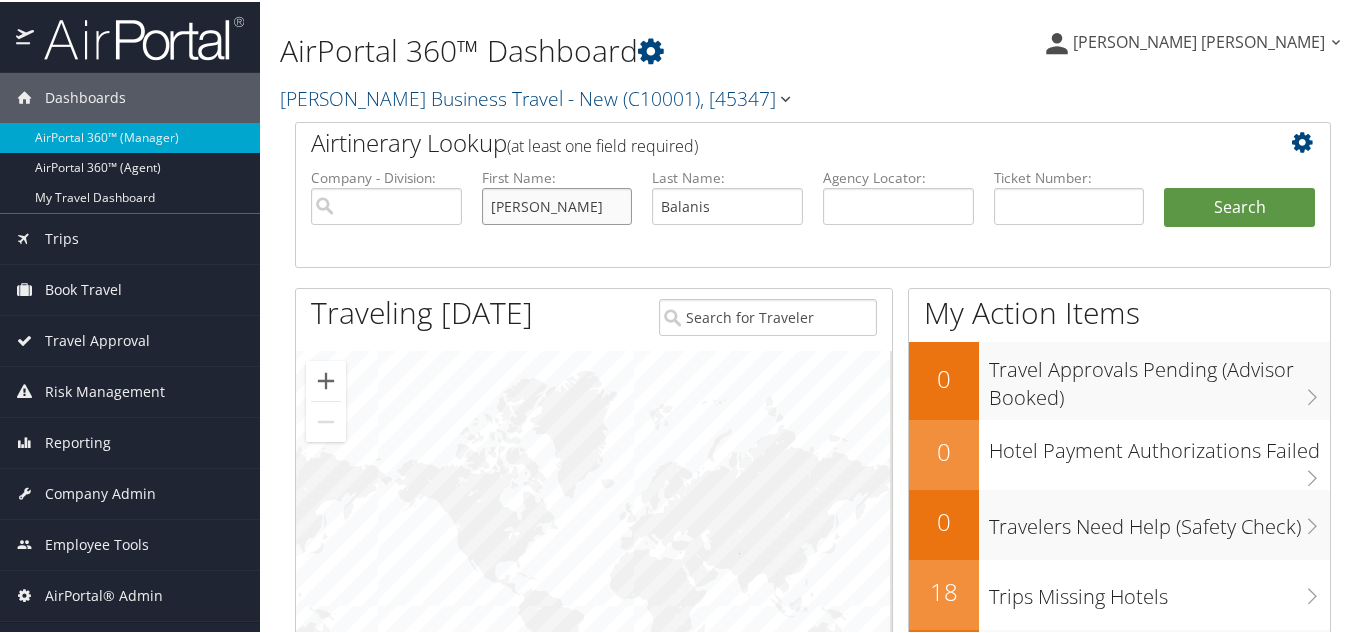 click on "Roderick Balanis" at bounding box center [557, 204] 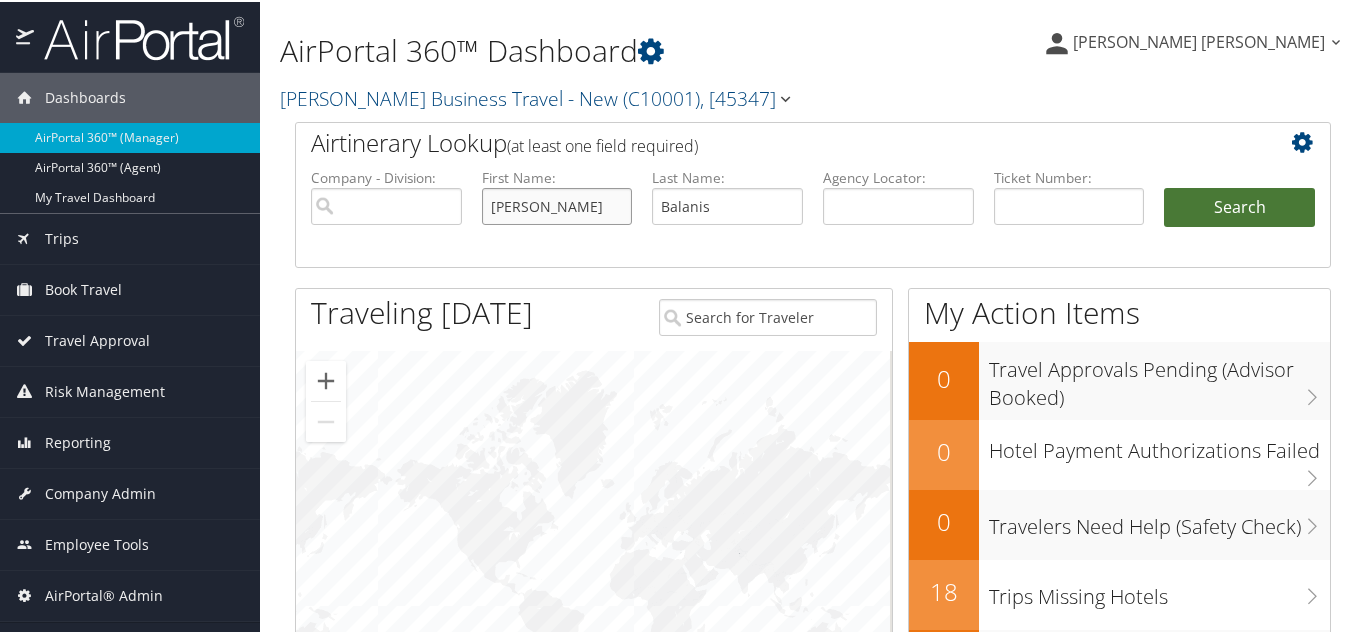 type on "Roderick" 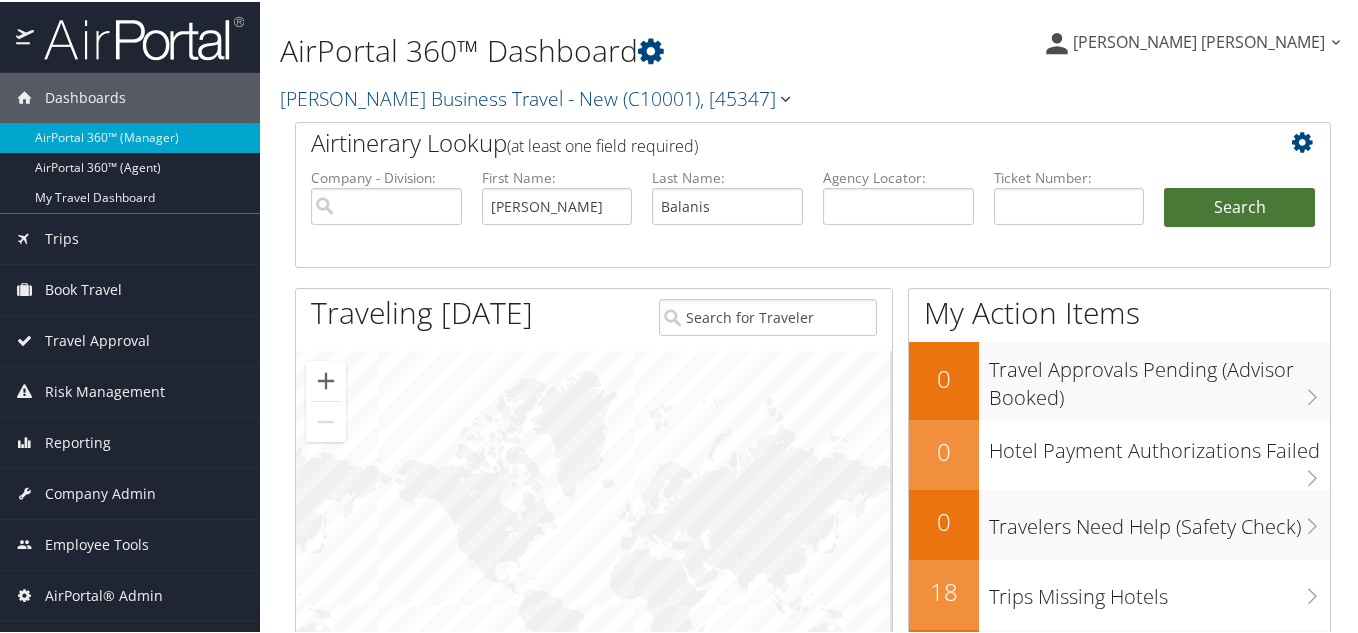 click on "Search" at bounding box center [1239, 206] 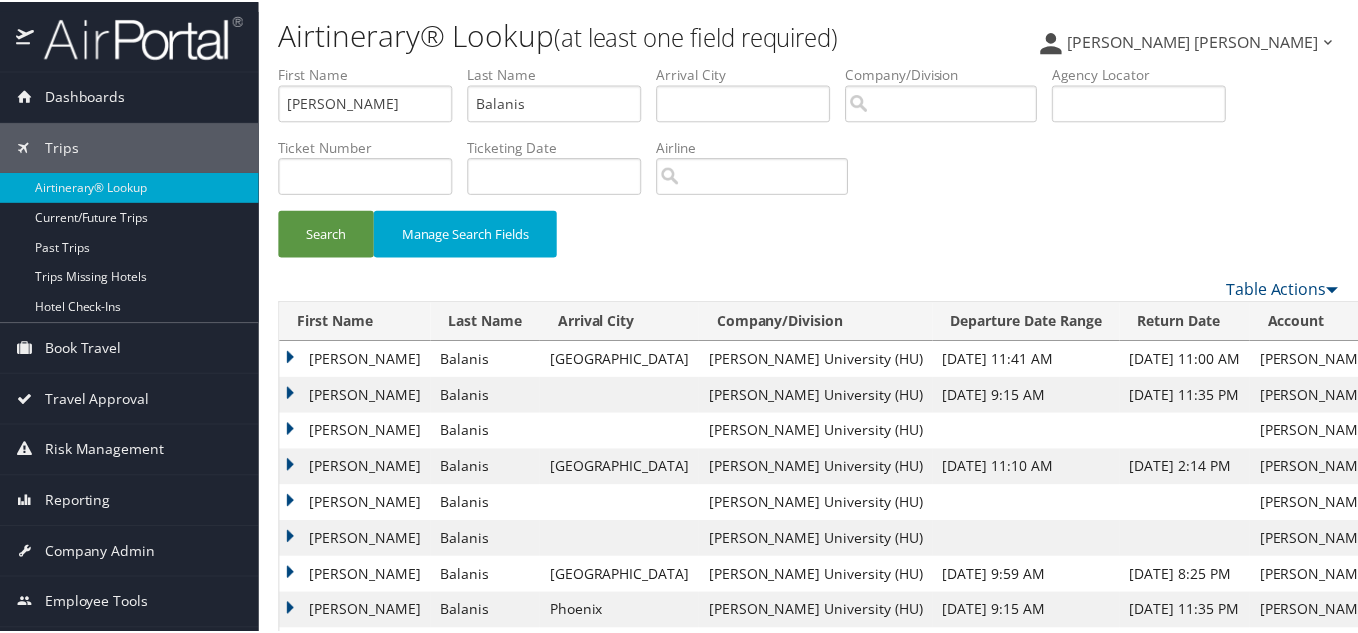 scroll, scrollTop: 0, scrollLeft: 0, axis: both 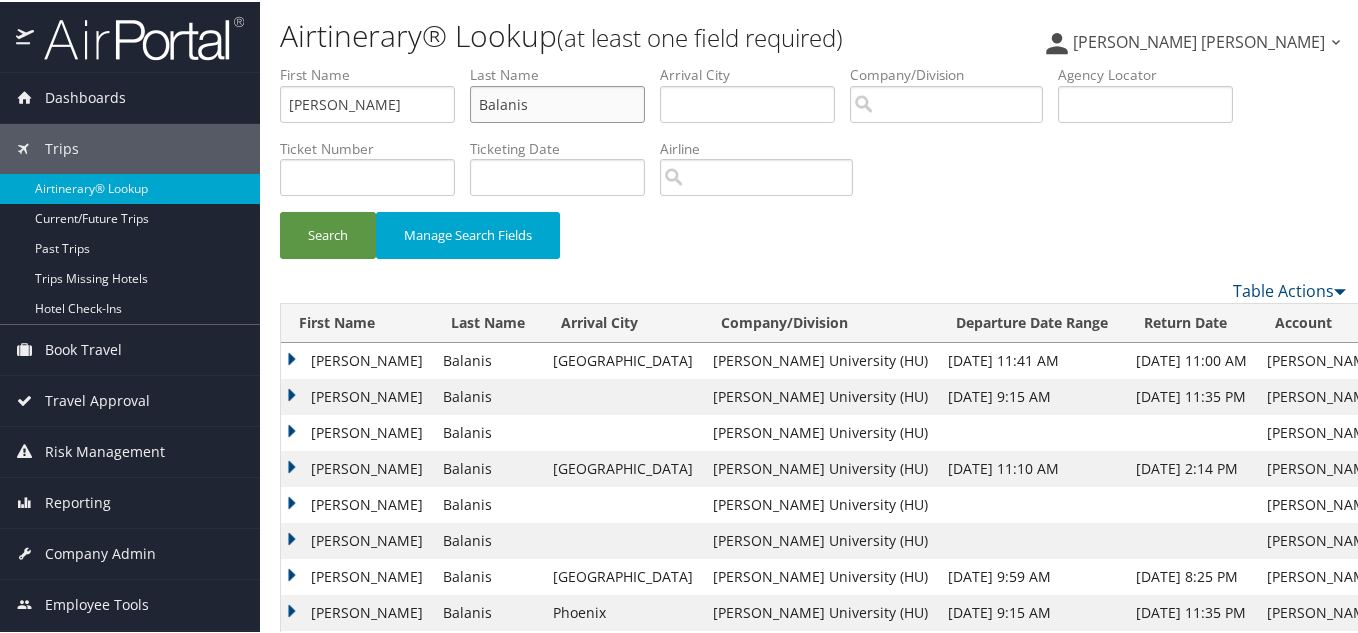 drag, startPoint x: 503, startPoint y: 101, endPoint x: 392, endPoint y: 99, distance: 111.01801 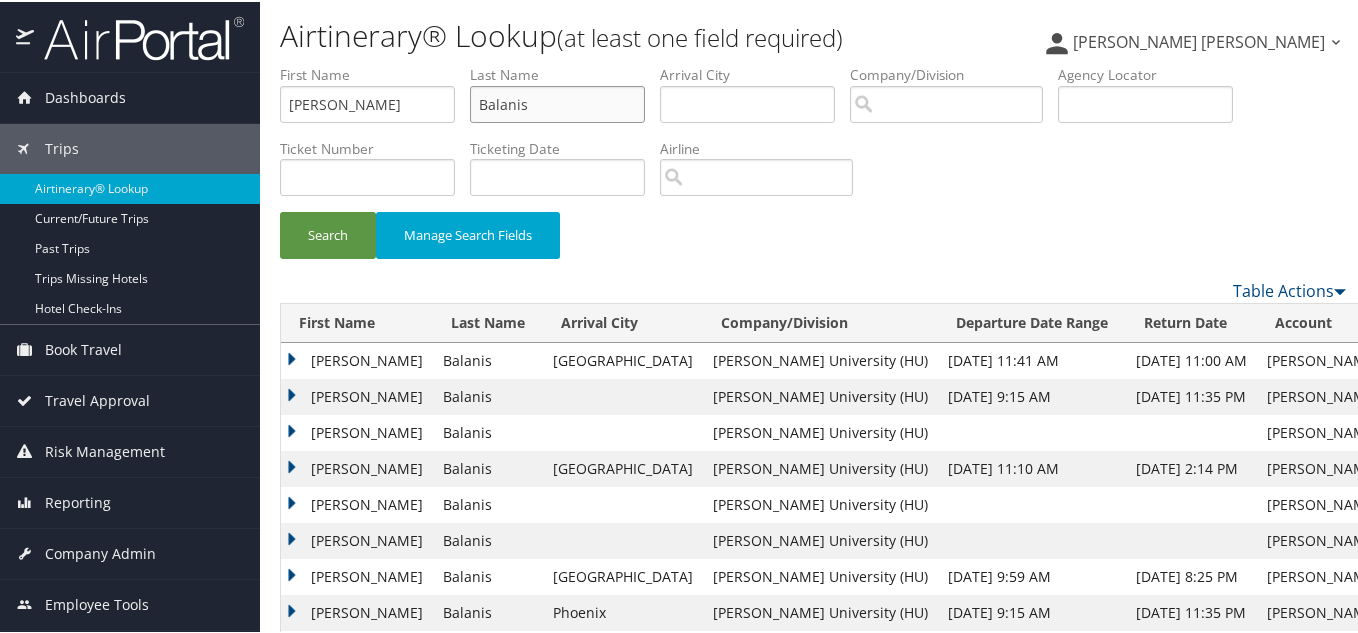 click on "First Name Roderick Last Name Balanis Departure City Arrival City Company/Division Airport/City Code Departure Date Range Agency Locator Ticket Number Ticketing Date Invoice Number Flight Number Agent Name Air Confirmation Hotel Confirmation Credit Card - Last 4 Digits Airline Car Rental Chain Hotel Chain Rail Vendor Authorization Billable Client Code Cost Center Department Explanation Manager ID Project Purpose Region Traveler ID" at bounding box center [813, 63] 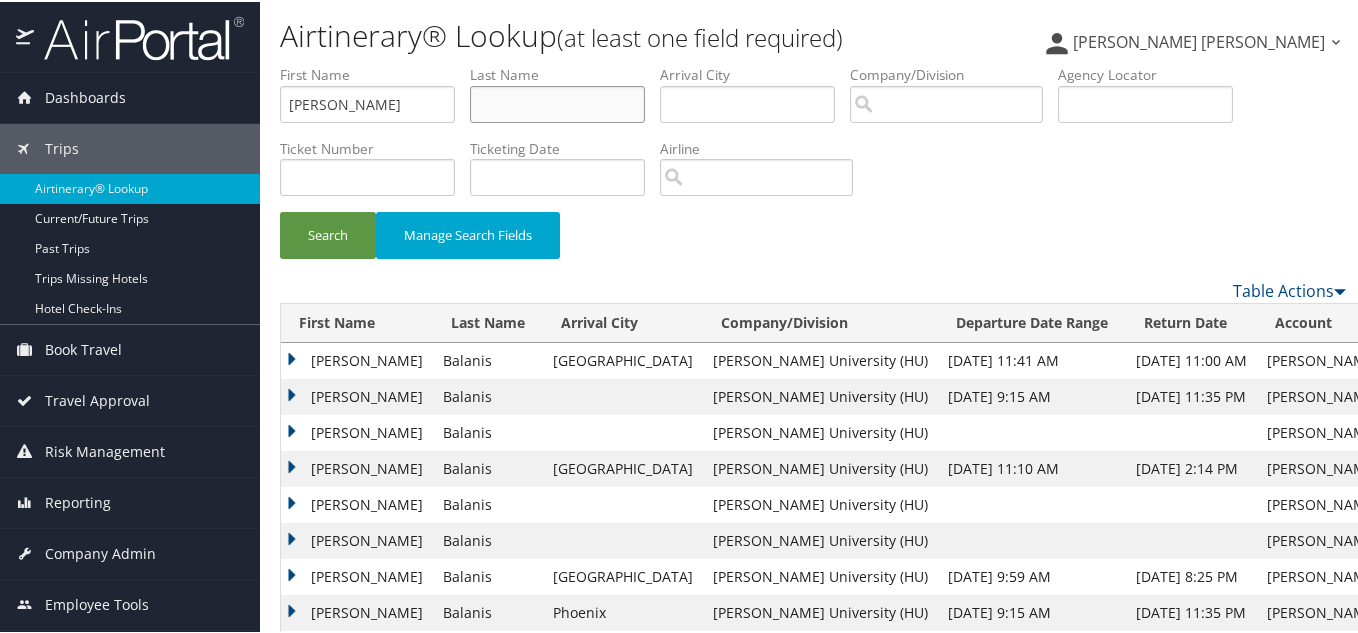 type 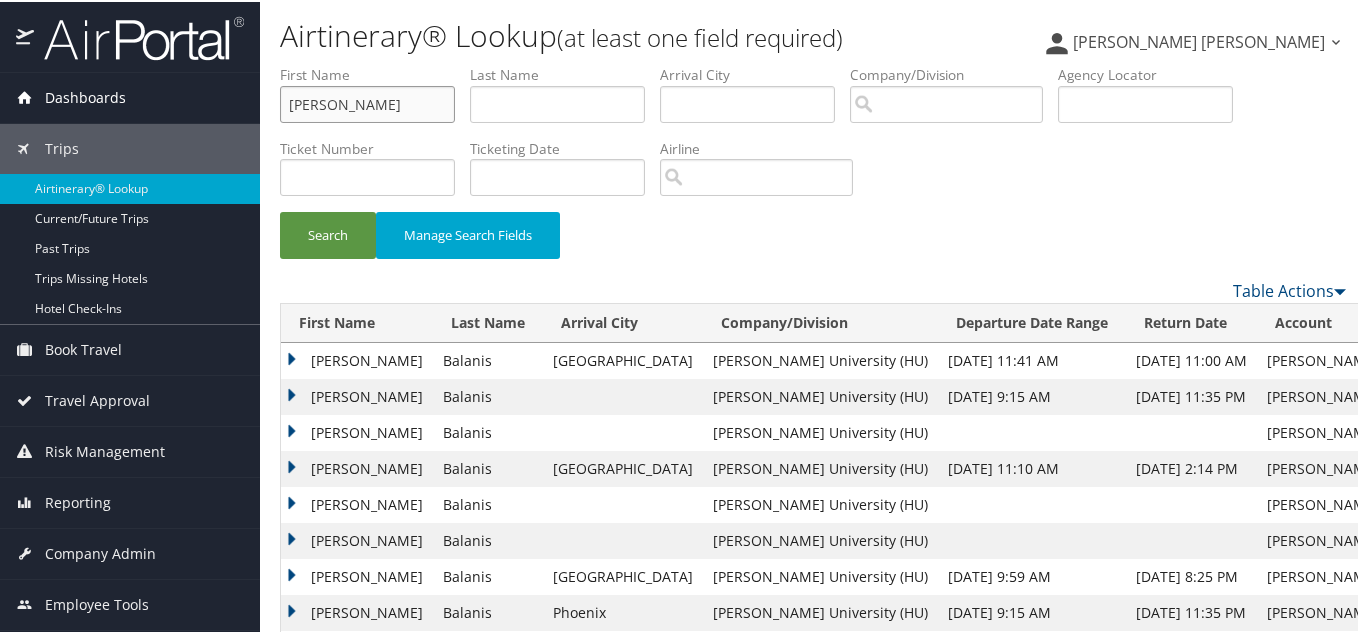 drag, startPoint x: 392, startPoint y: 104, endPoint x: 219, endPoint y: 110, distance: 173.10402 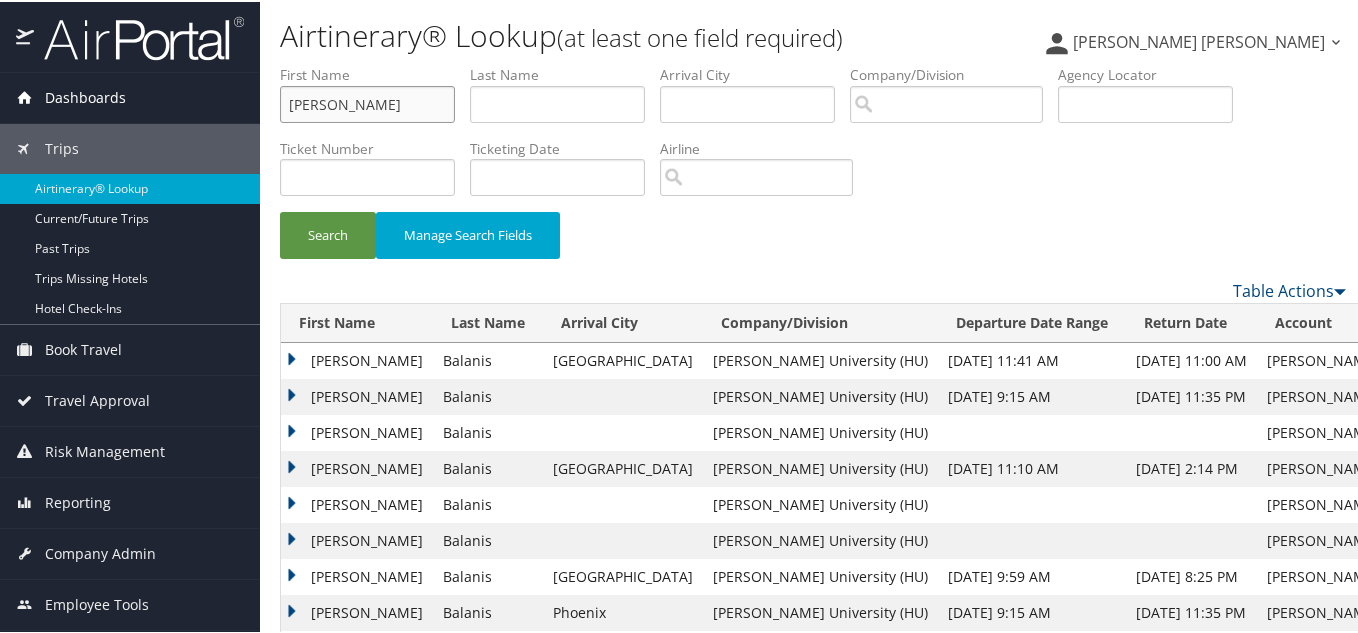 click on "Dashboards AirPortal 360™ (Manager) AirPortal 360™ (Agent) My Travel Dashboard   Trips Airtinerary® Lookup Current/Future Trips Past Trips Trips Missing Hotels Hotel Check-ins   Book Travel Agent Booking Request Approval Request (Beta) Book/Manage Online Trips   Travel Approval Pending Trip Approvals Approved Trips Canceled Trips Approvals (Beta)   Risk Management SecurityLogic® Map SecurityLogic® Reporting beta Assistance Requests Travel Alerts Notifications   Reporting Unused Tickets Savings Tracker Value Scorecard Virtual Pay Lookup Domo Prime Analytics   Company Admin Company Information Configure Approval Types (Beta) People Users (Beta) Vendor Contracts Travel Agency Contacts Help Desk Travel Policy Forms Of Payment Service Fees  Reporting Fields (Beta) Report Settings Technology Settings Airtinerary® Settings Virtual Pay Settings Notes" at bounding box center [683, 368] 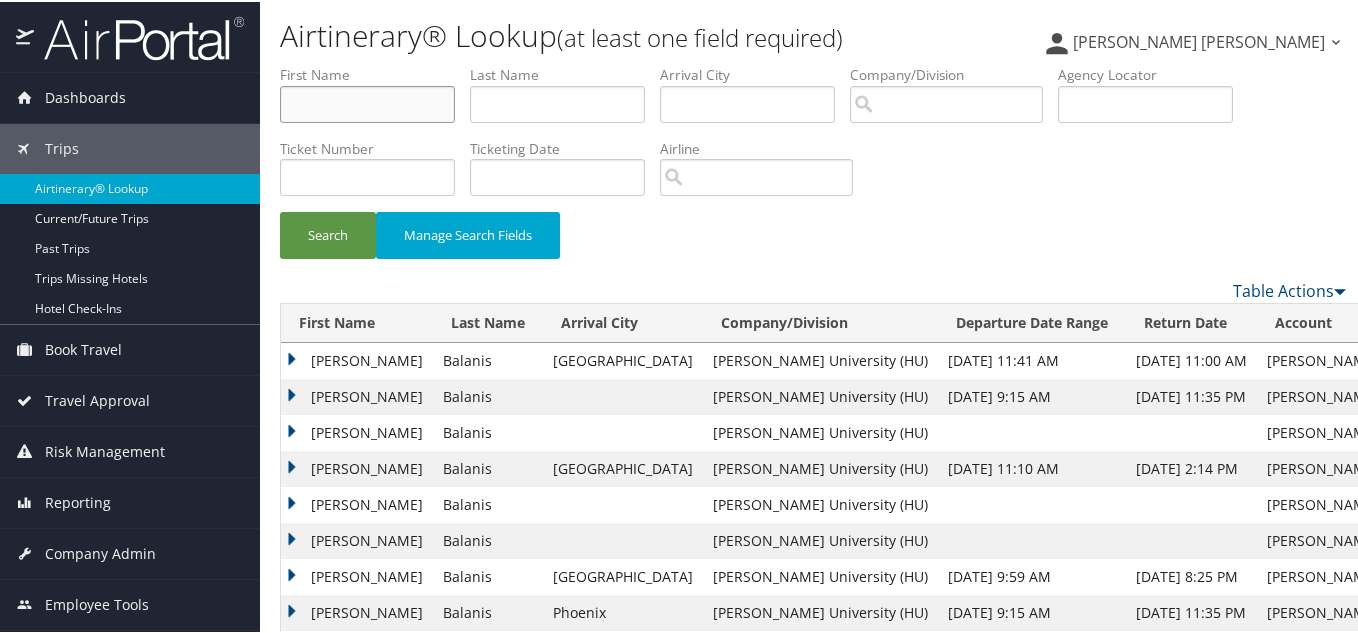 type 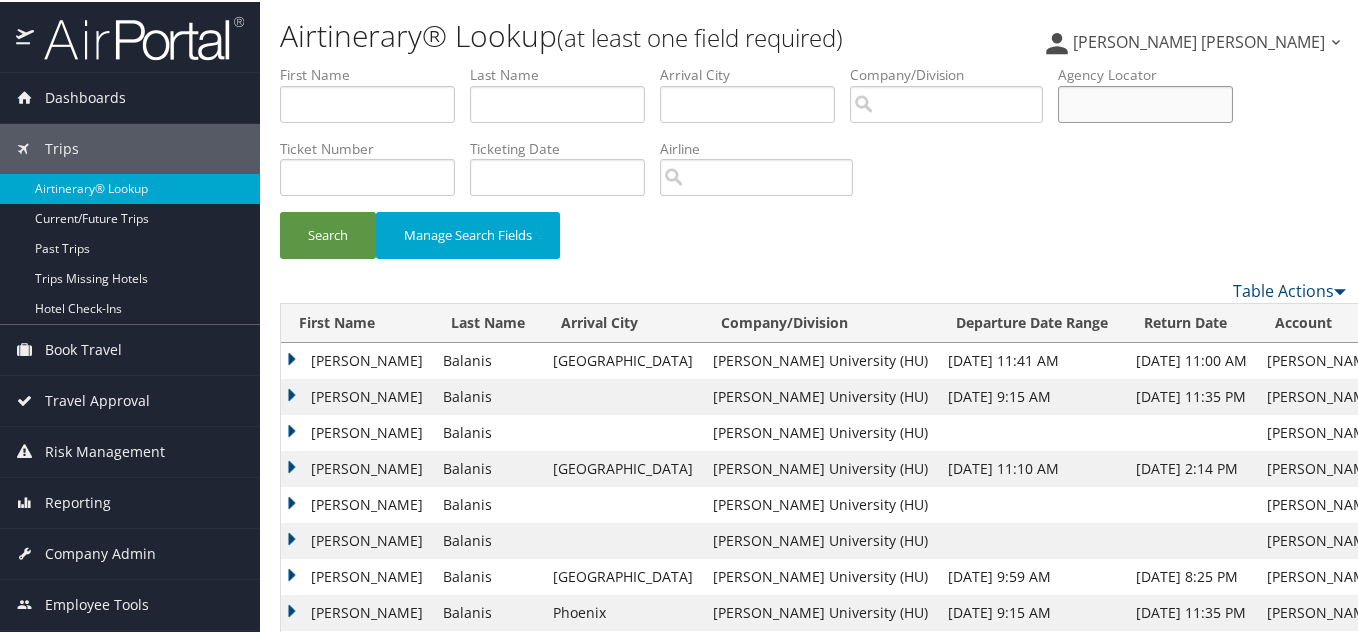 click at bounding box center (1145, 102) 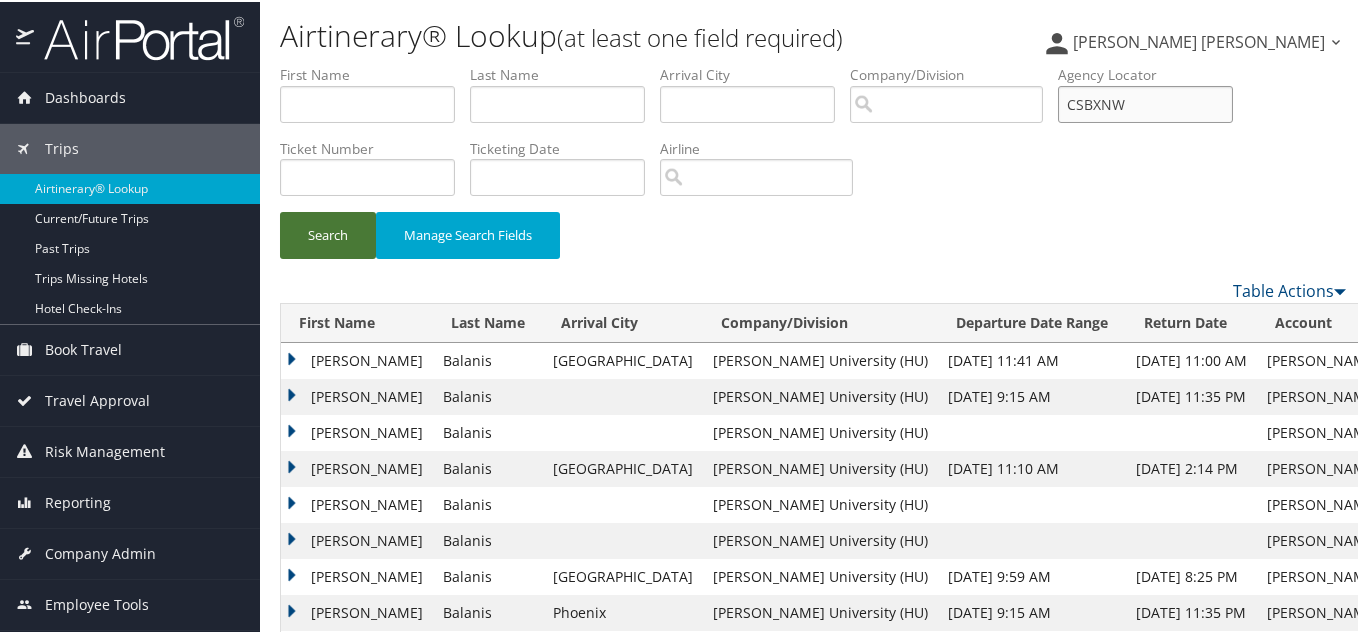 type on "CSBXNW" 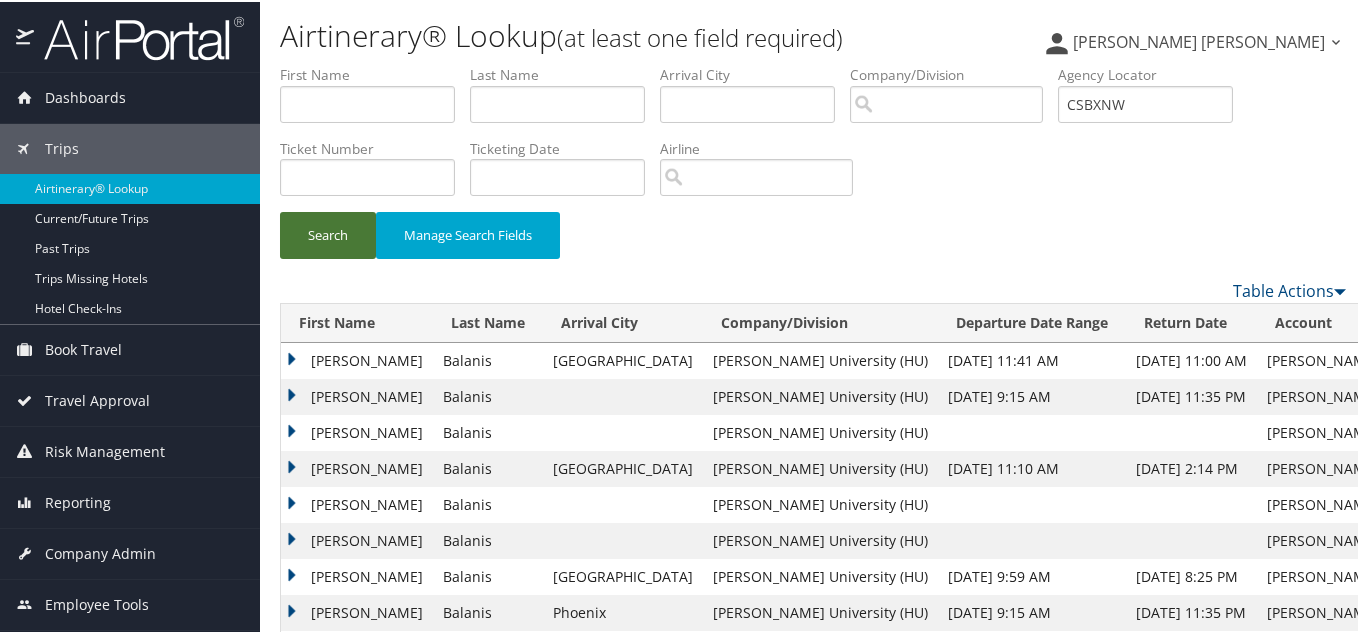 click on "Search" at bounding box center [328, 233] 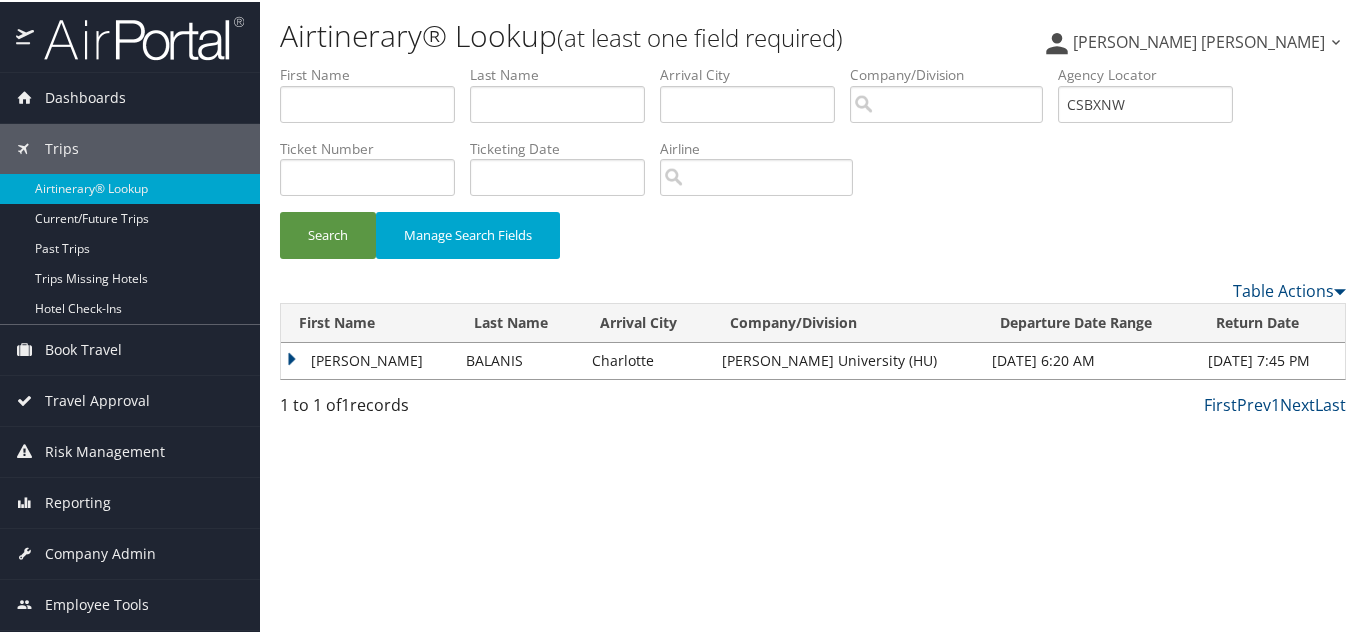 click on "RODERICK ARTHUR" at bounding box center (368, 359) 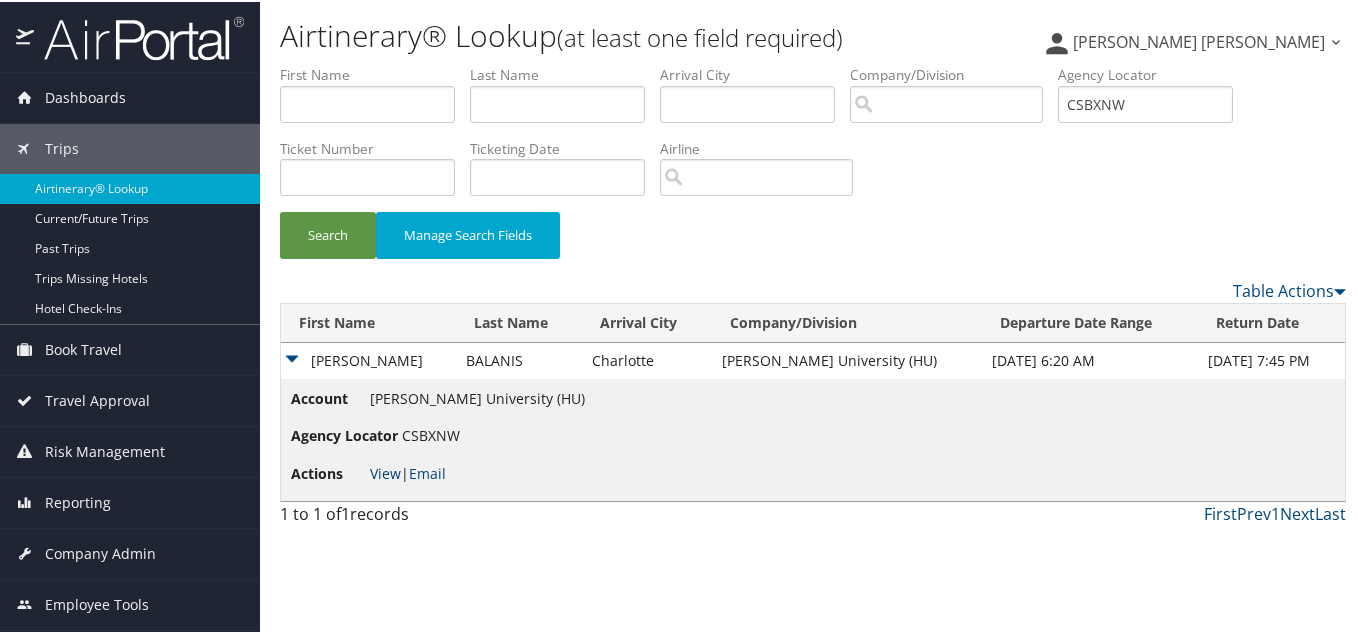 click on "View" at bounding box center [385, 471] 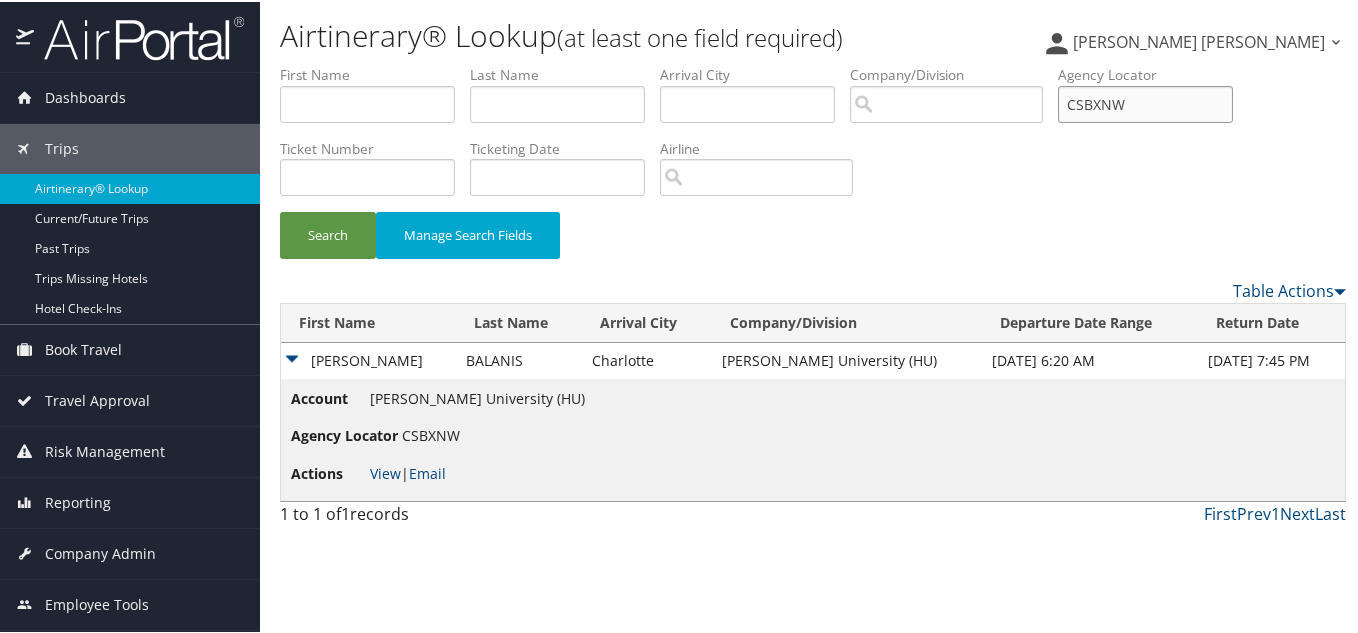 drag, startPoint x: 1012, startPoint y: 103, endPoint x: 969, endPoint y: 107, distance: 43.185646 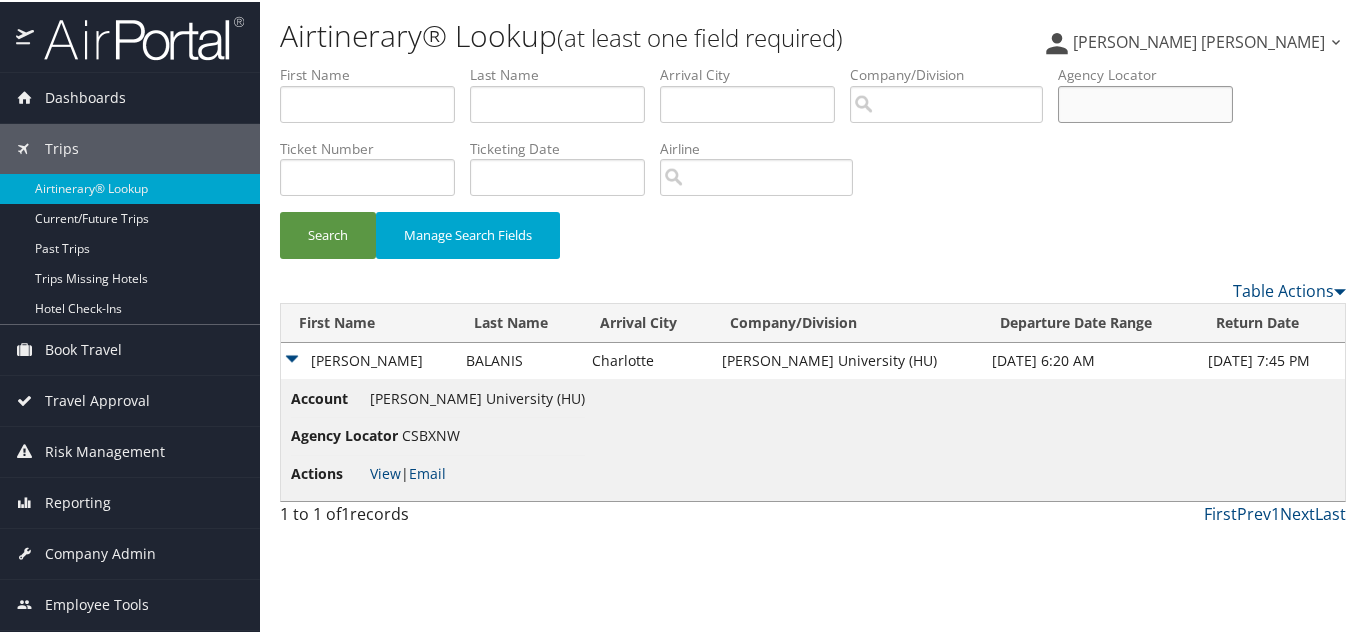 type 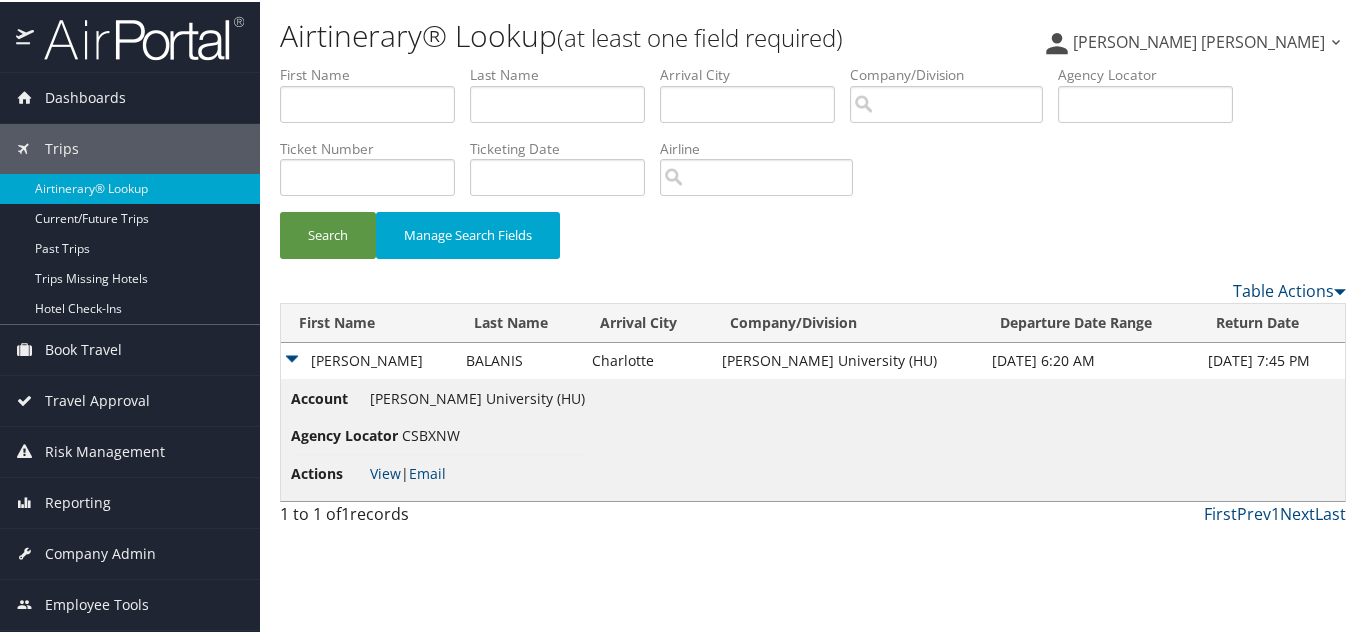 click on "[PERSON_NAME] [PERSON_NAME]" at bounding box center (1199, 40) 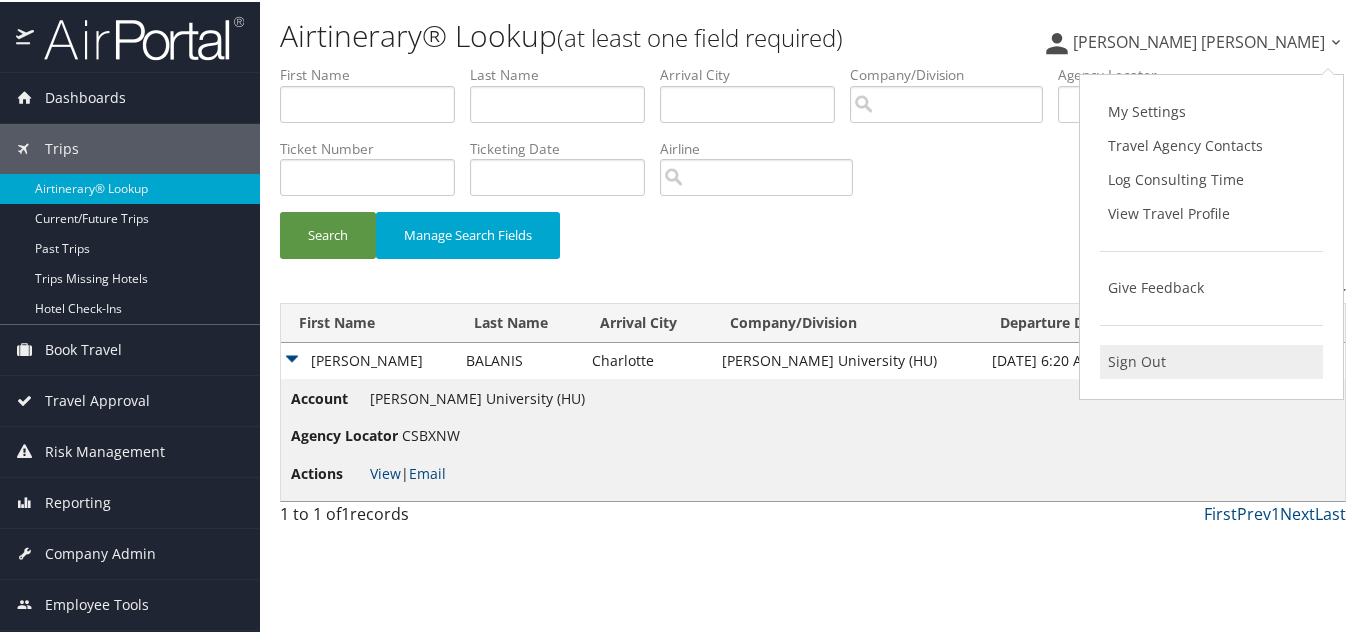 click on "Sign Out" at bounding box center [1211, 360] 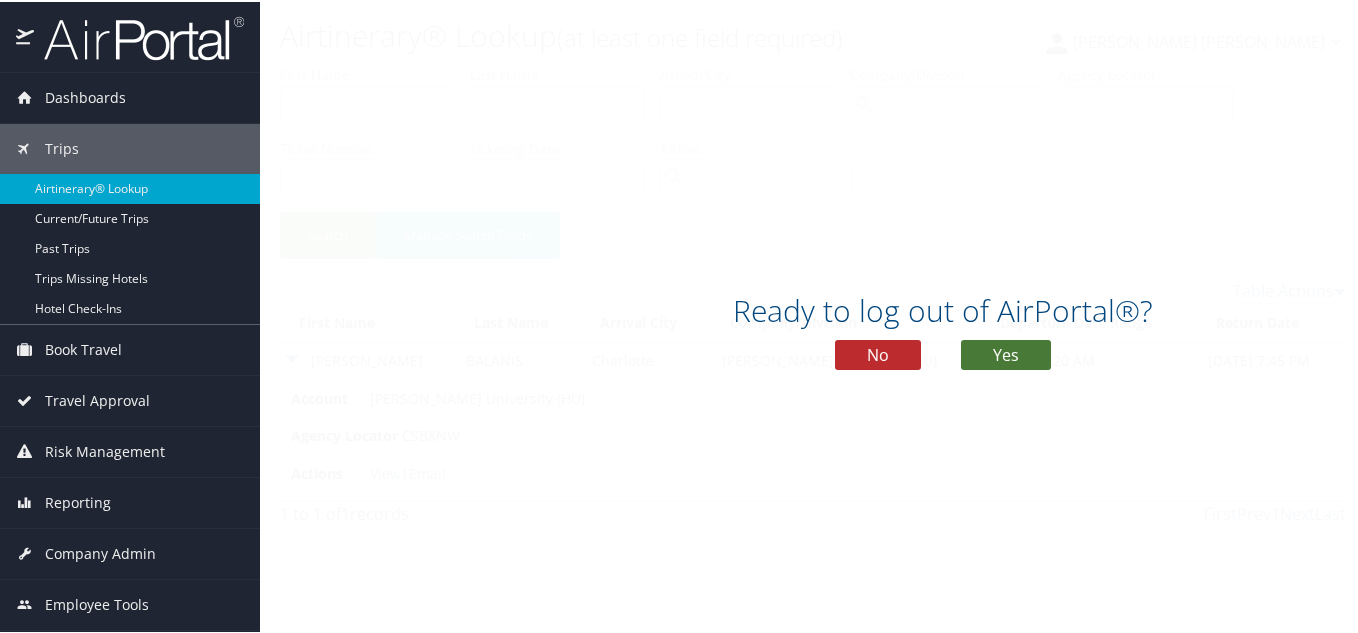 click on "Yes" at bounding box center [1006, 353] 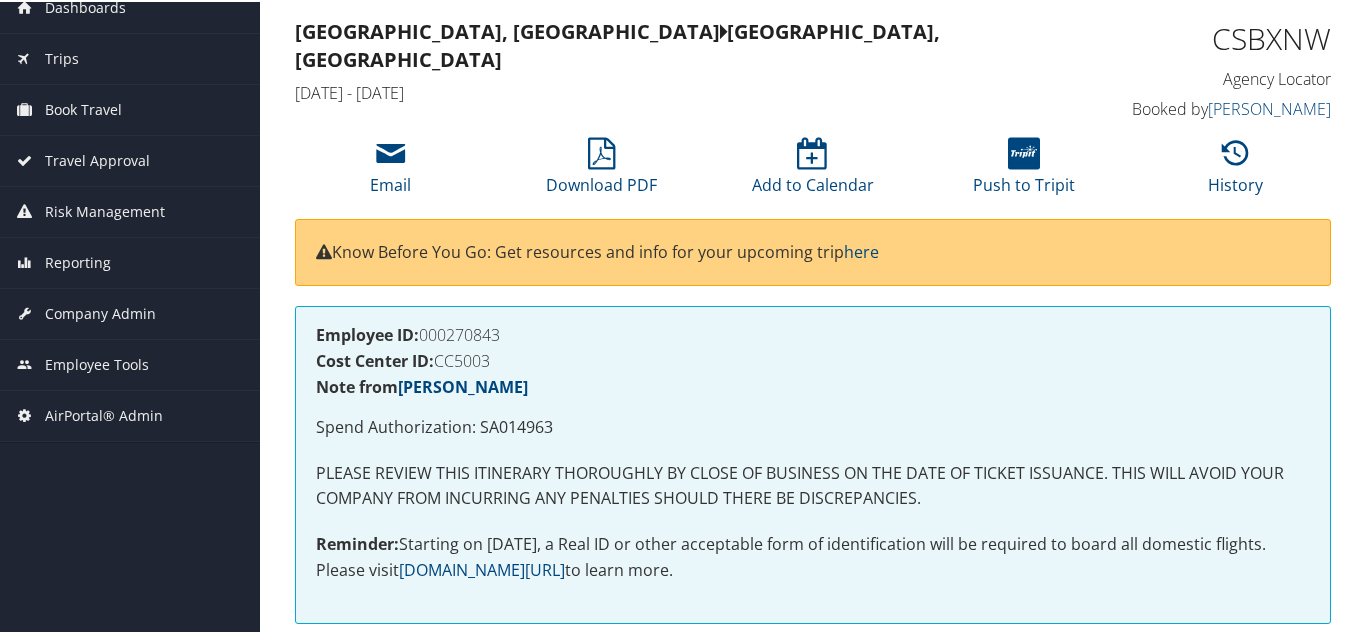 scroll, scrollTop: 0, scrollLeft: 0, axis: both 